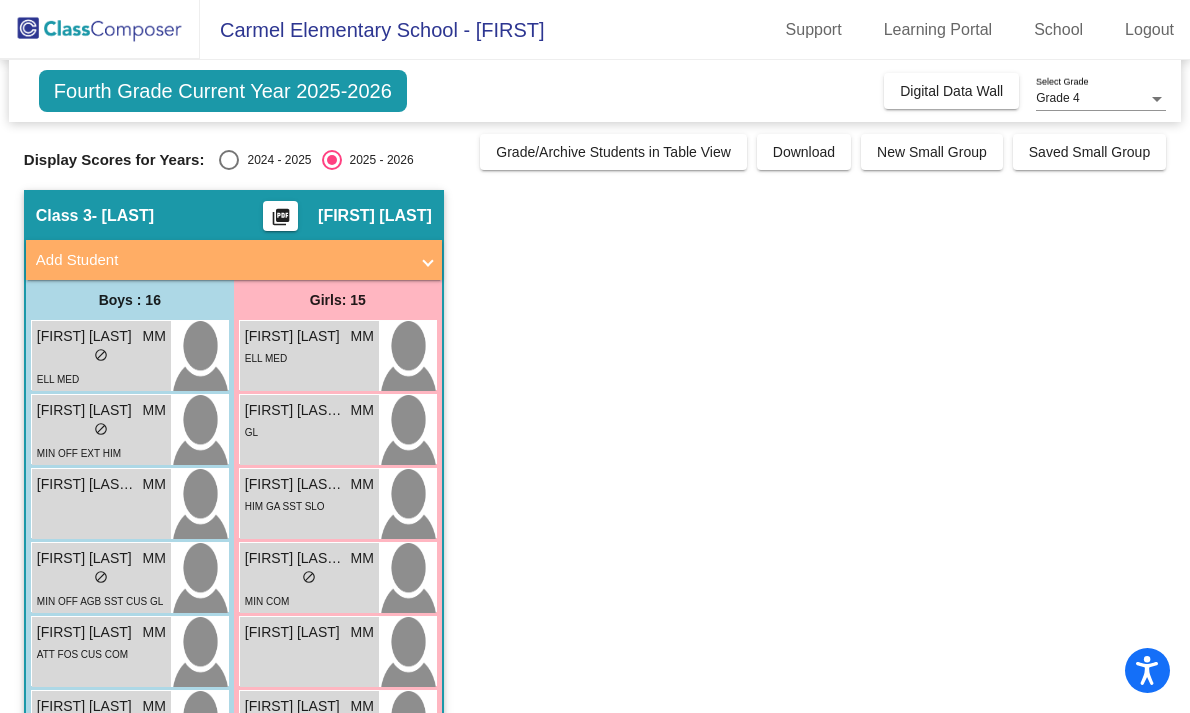 scroll, scrollTop: 0, scrollLeft: 0, axis: both 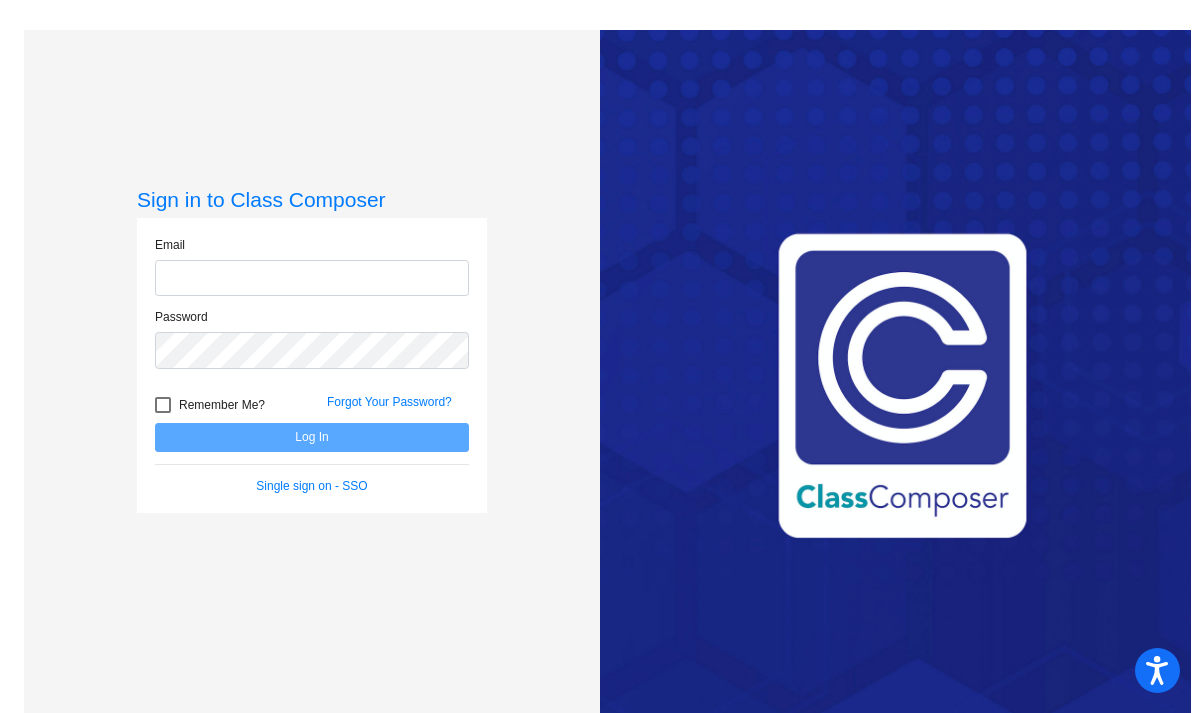 type on "amanda.mayner@example.com" 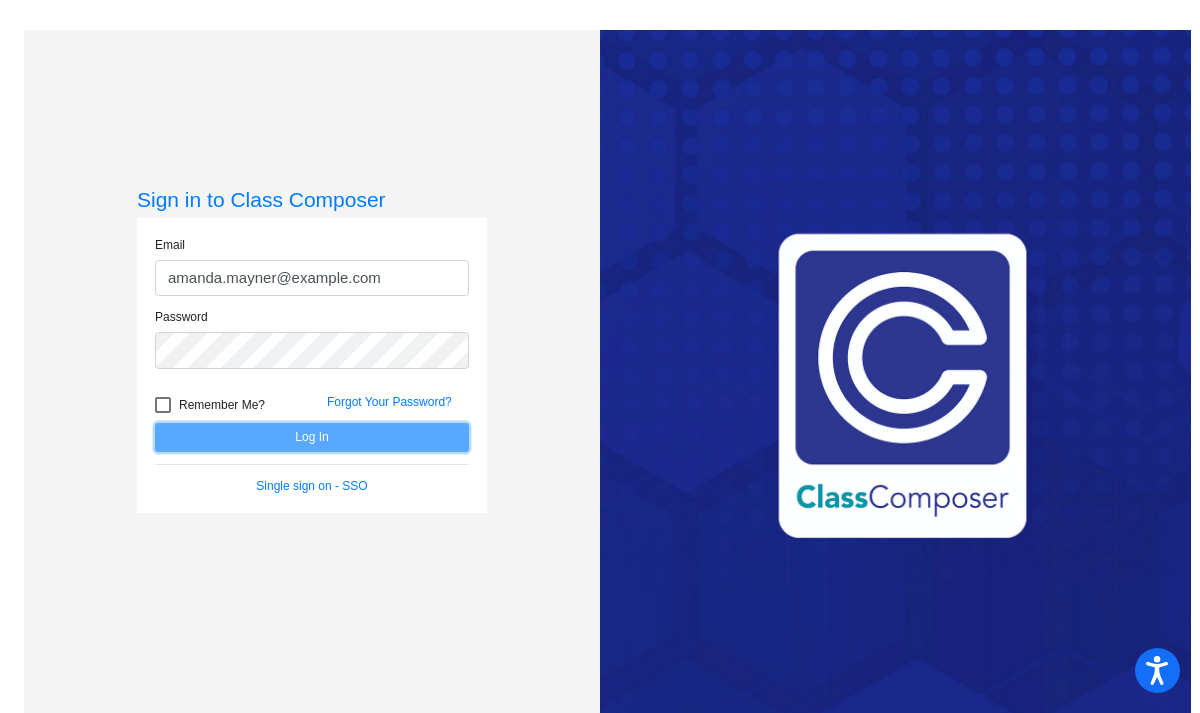 click on "Log In" 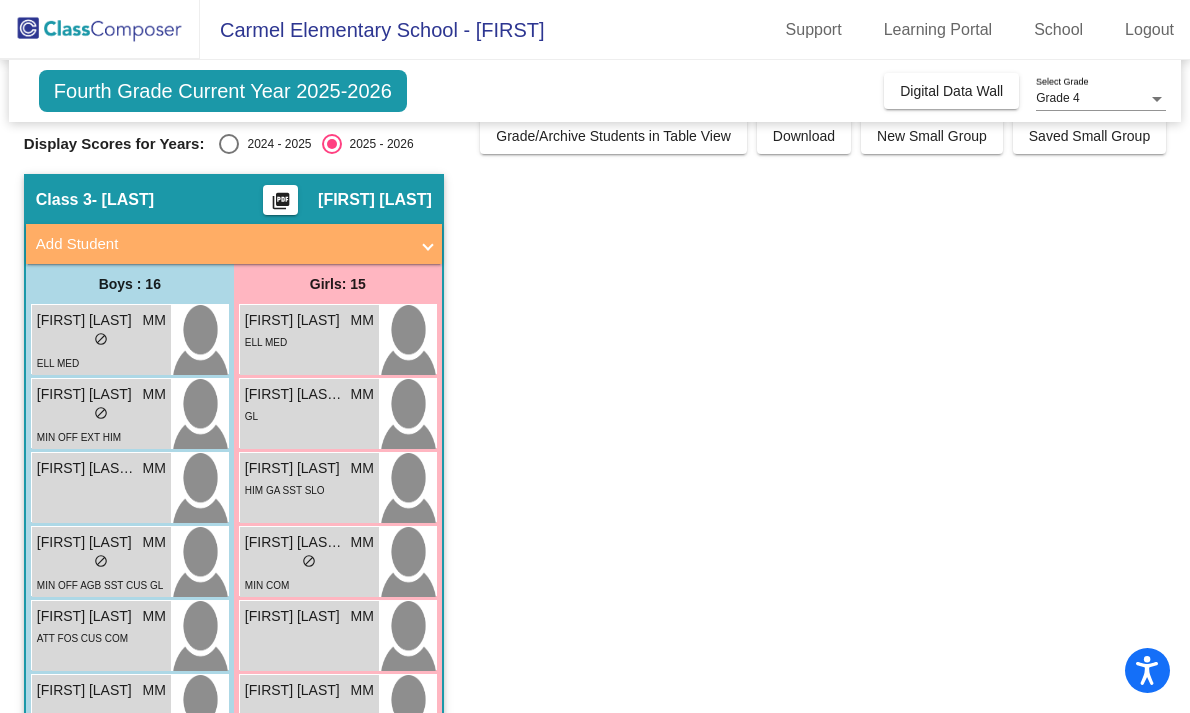 scroll, scrollTop: 0, scrollLeft: 0, axis: both 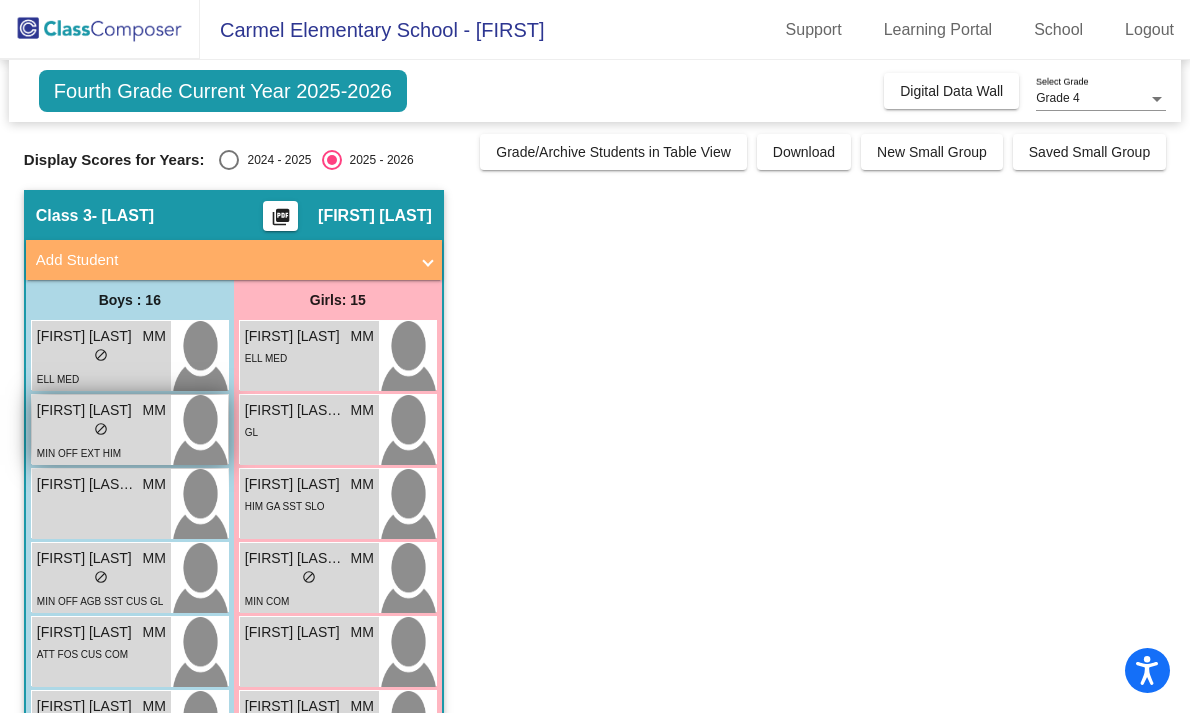 click on "[FIRST] [LAST]" at bounding box center [87, 410] 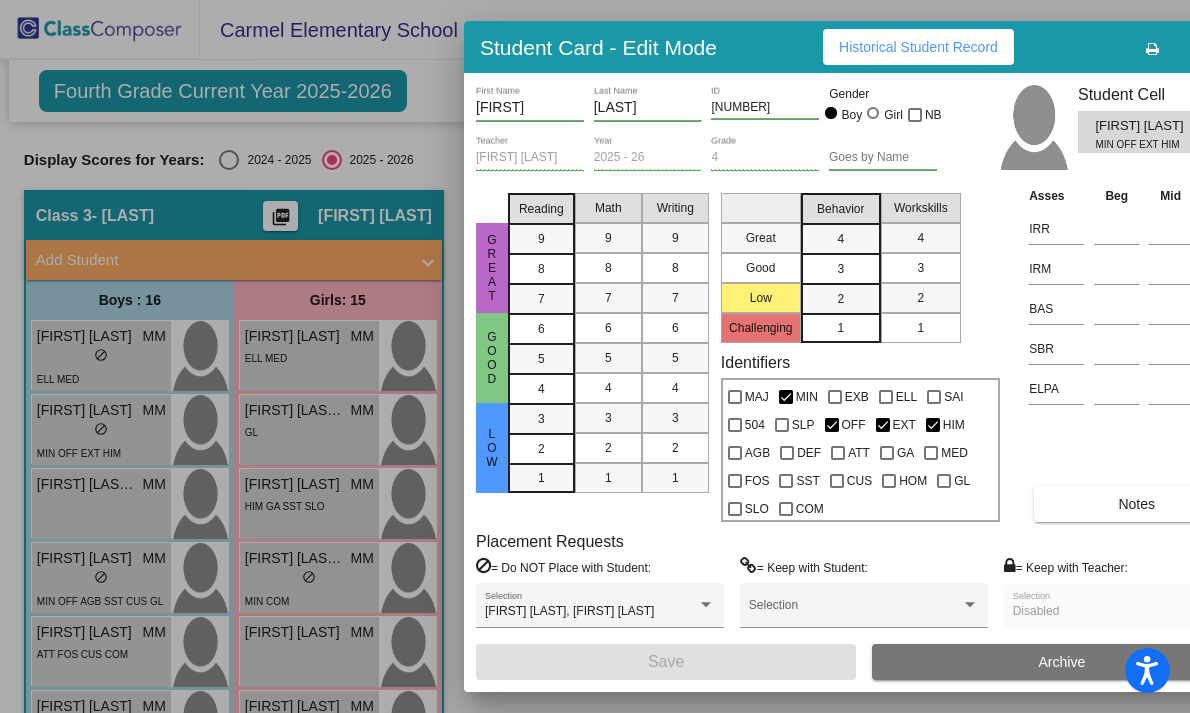 click at bounding box center [595, 356] 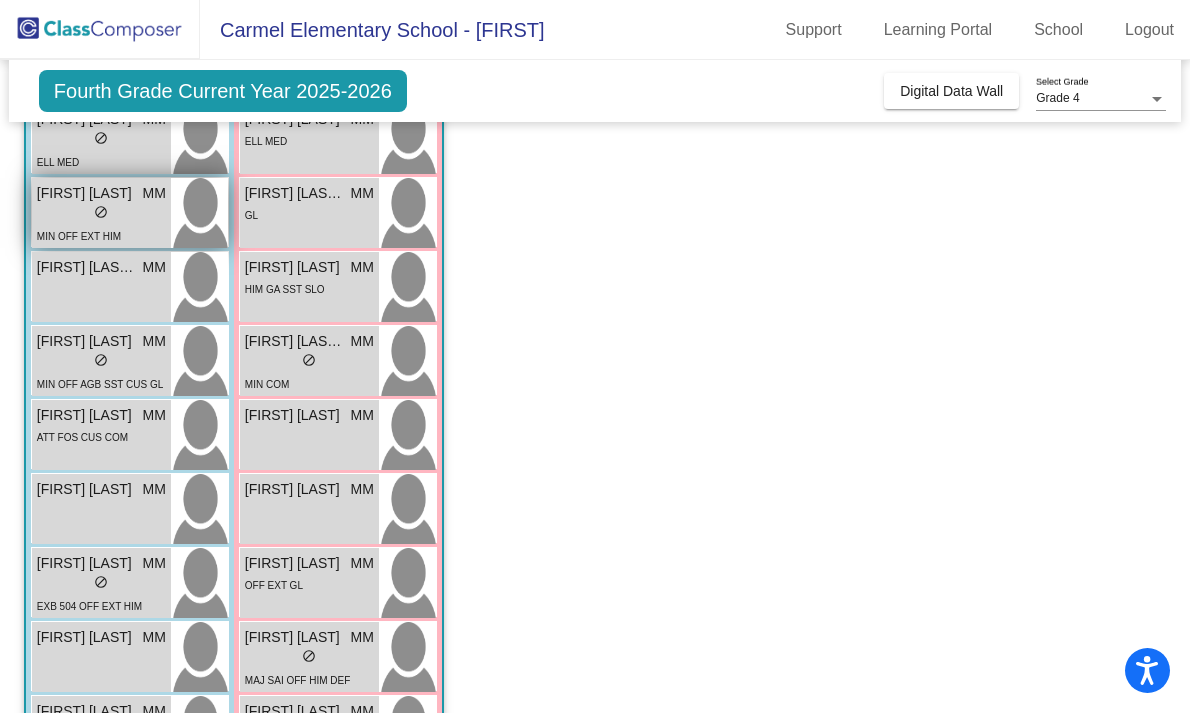 scroll, scrollTop: 220, scrollLeft: 0, axis: vertical 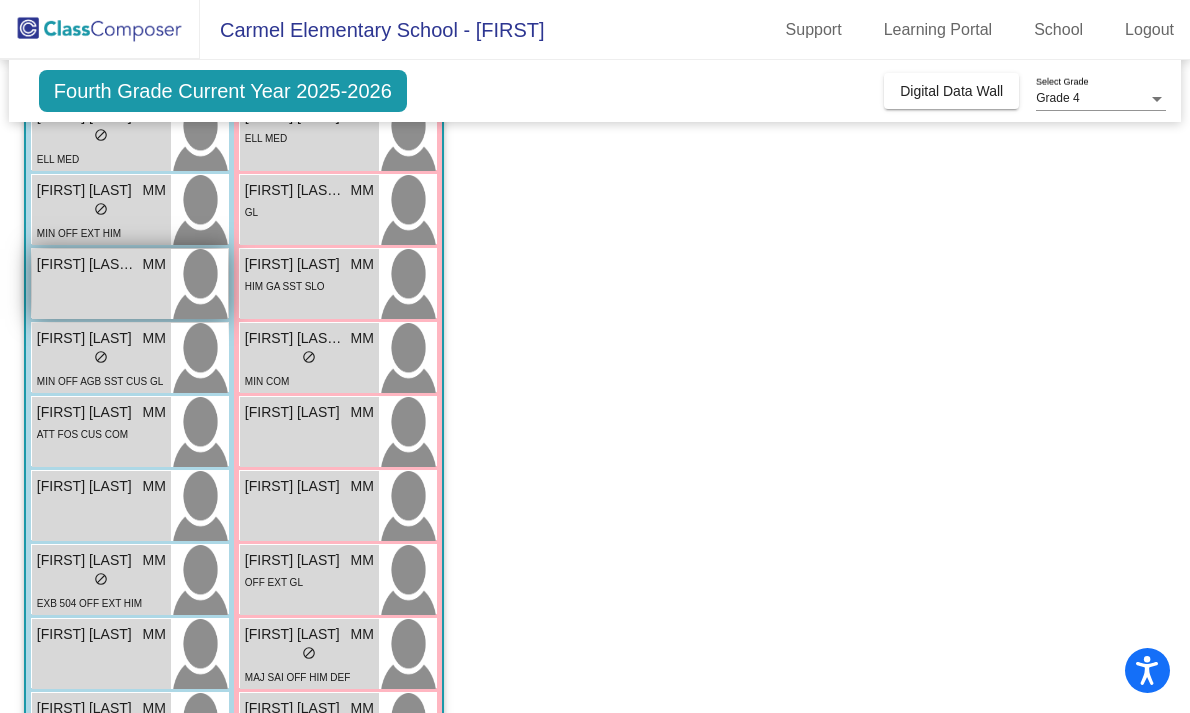 click on "[FIRST] [LAST]-[LAST]" at bounding box center [87, 264] 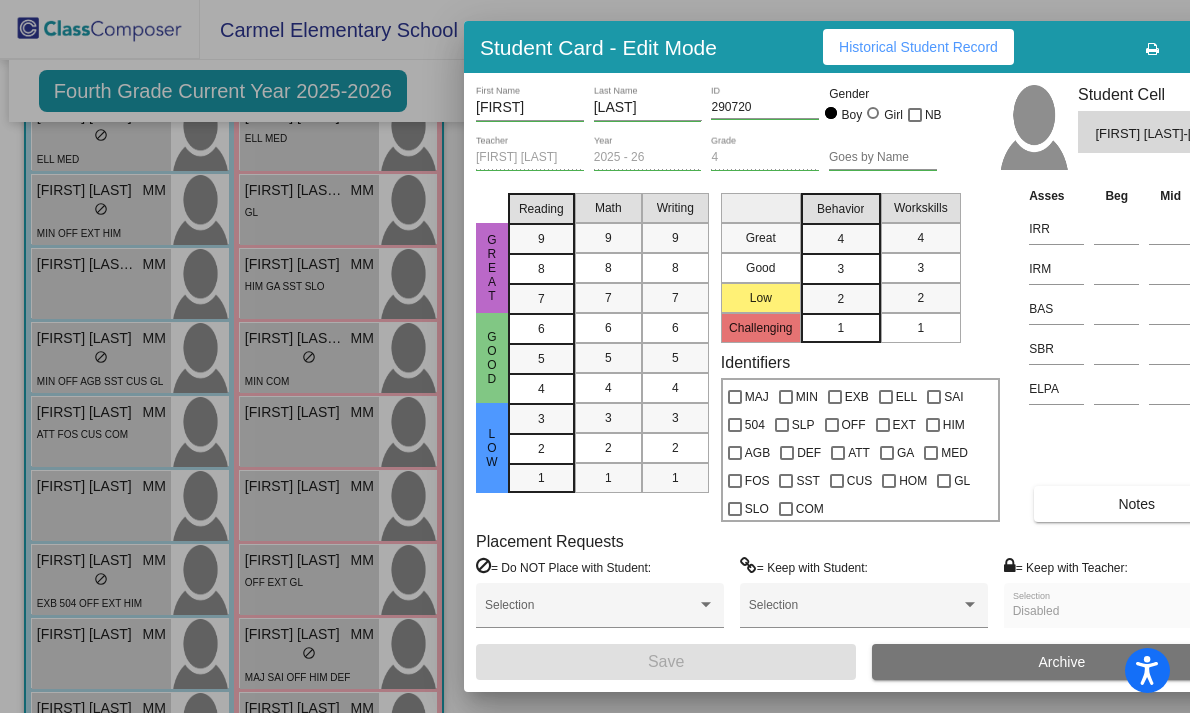 click at bounding box center [595, 356] 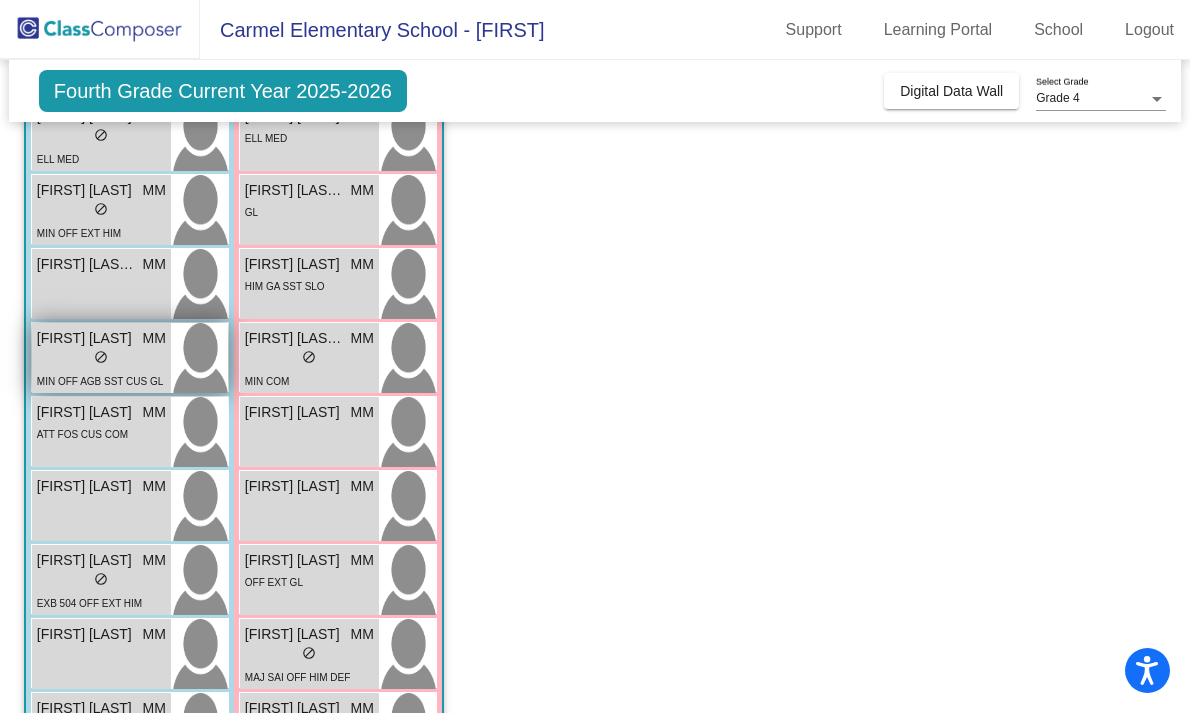 click on "lock do_not_disturb_alt" at bounding box center (101, 359) 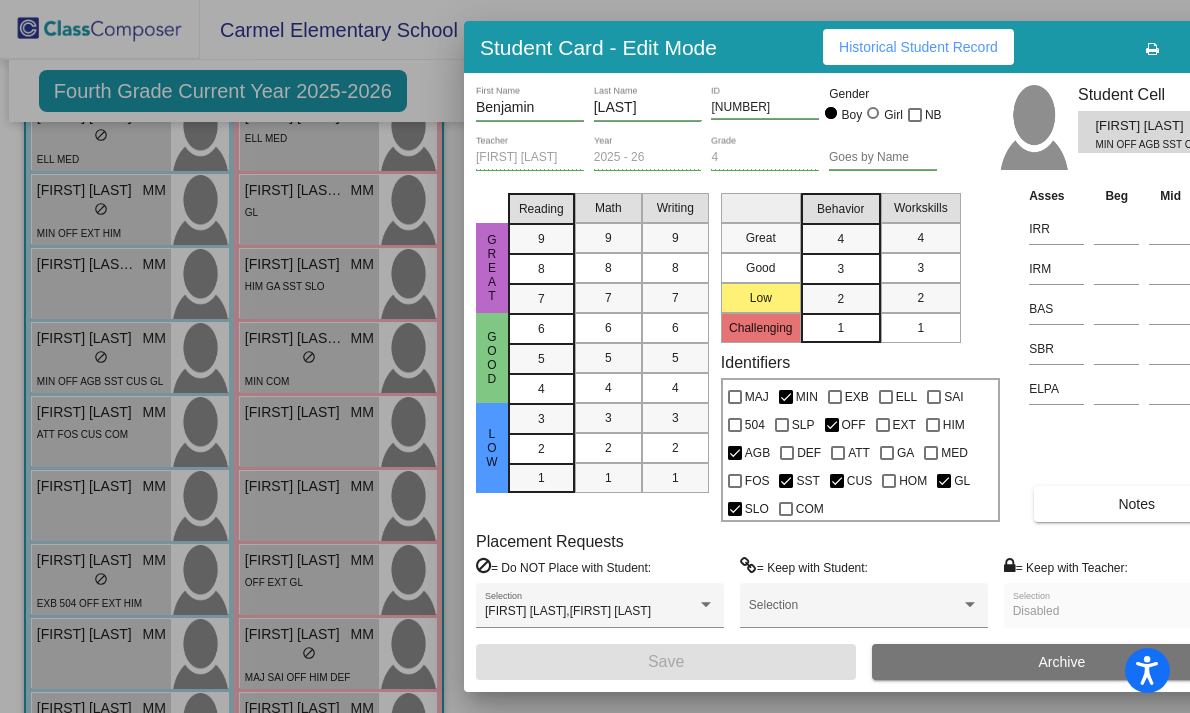 click at bounding box center (595, 356) 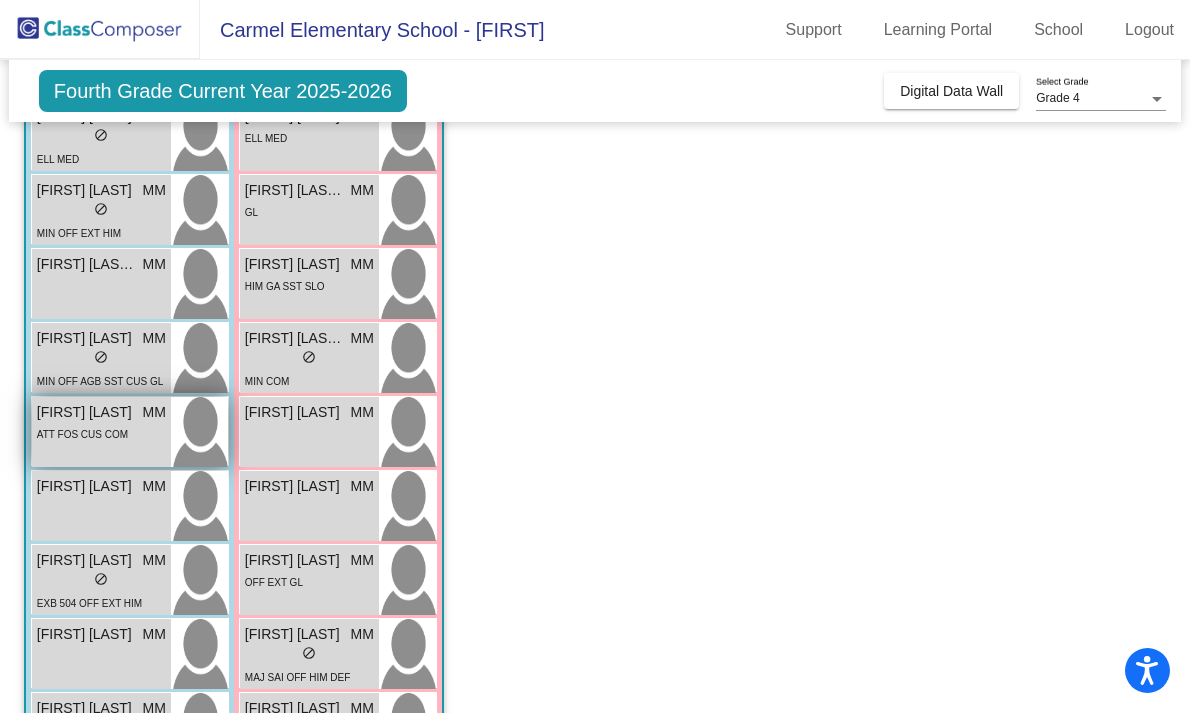 click on "ATT FOS CUS COM" at bounding box center (82, 433) 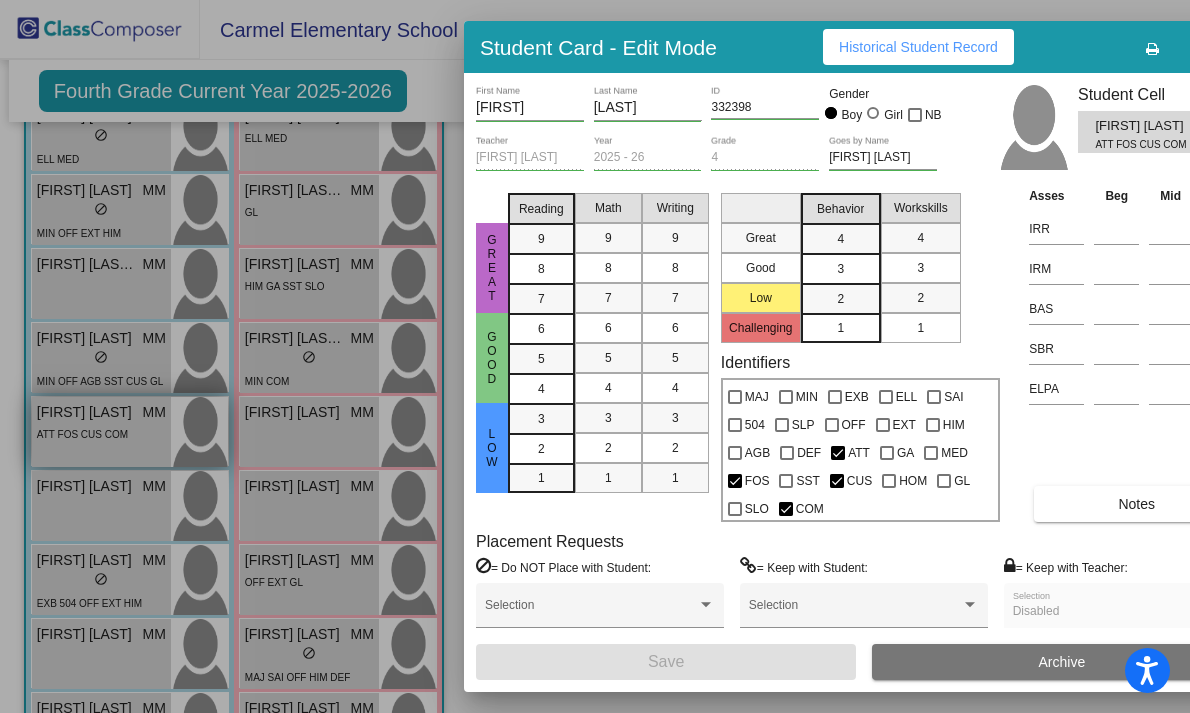 click at bounding box center (595, 356) 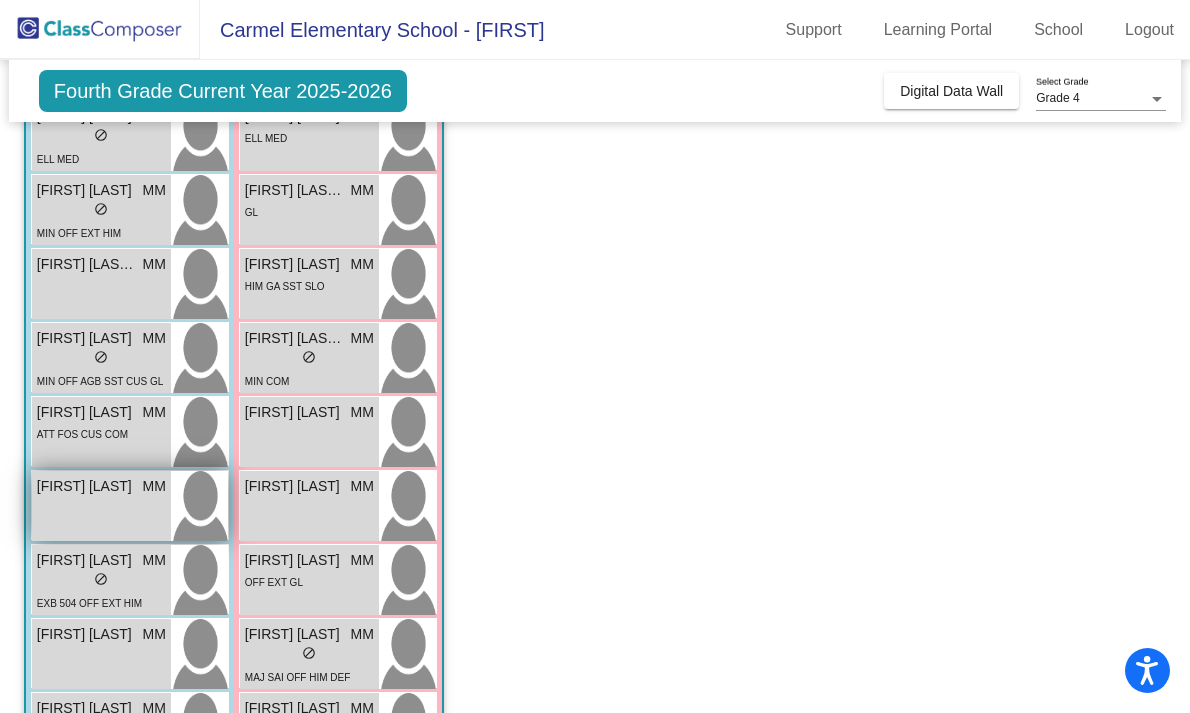 click on "[FIRST] [LAST] MM lock do_not_disturb_alt" at bounding box center [101, 506] 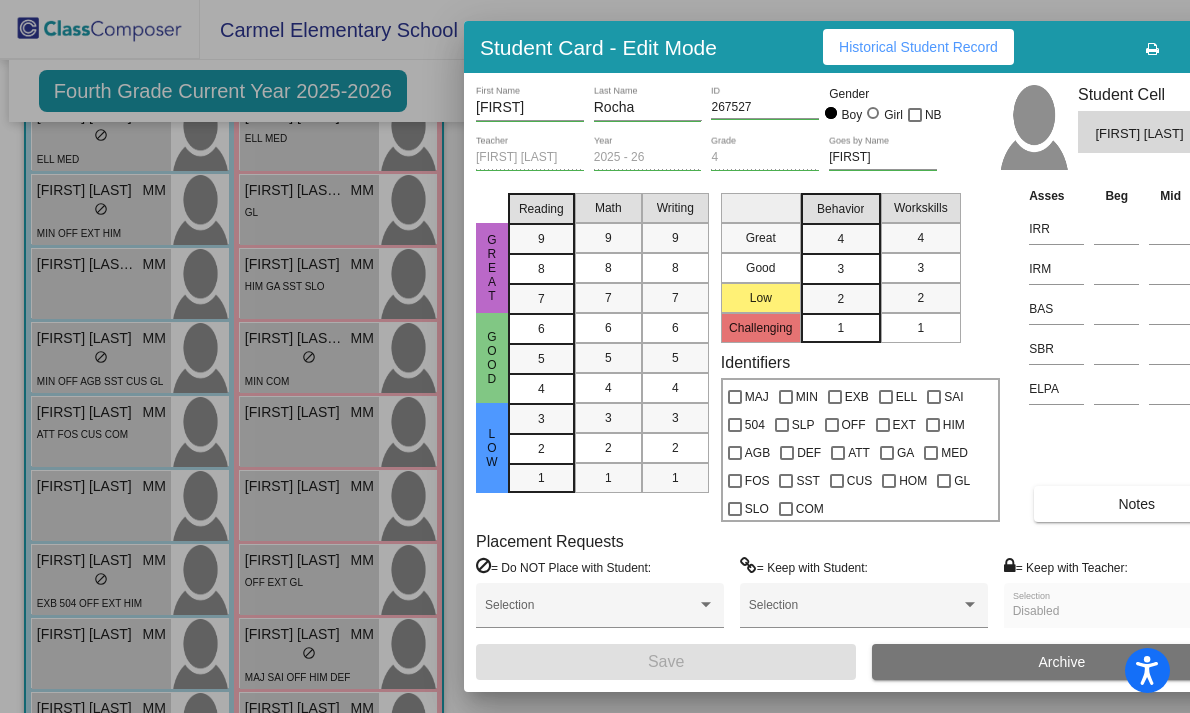 click at bounding box center (595, 356) 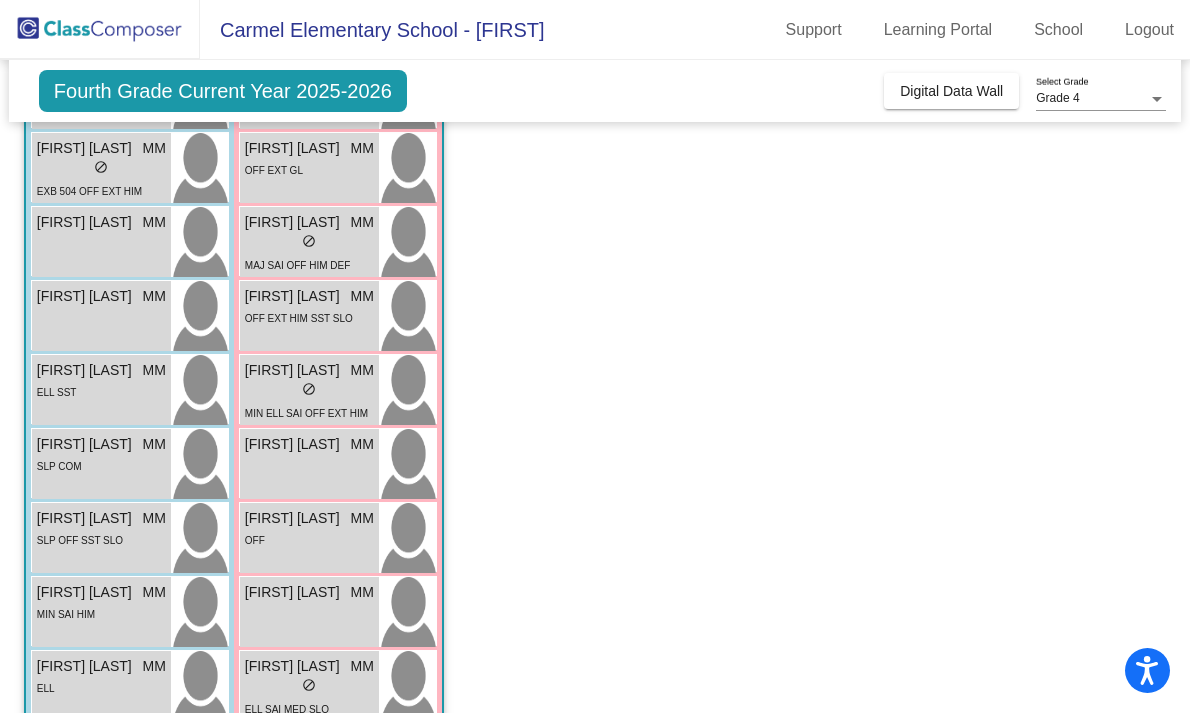 scroll, scrollTop: 639, scrollLeft: 0, axis: vertical 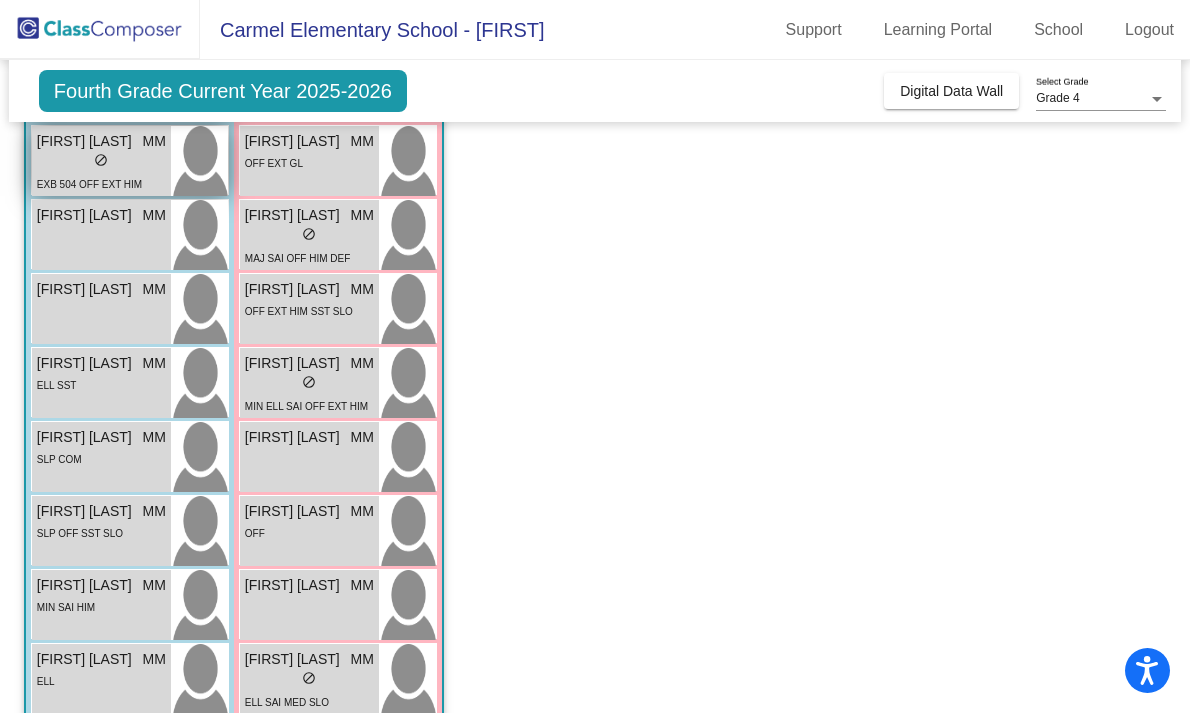 click on "lock do_not_disturb_alt" at bounding box center (101, 162) 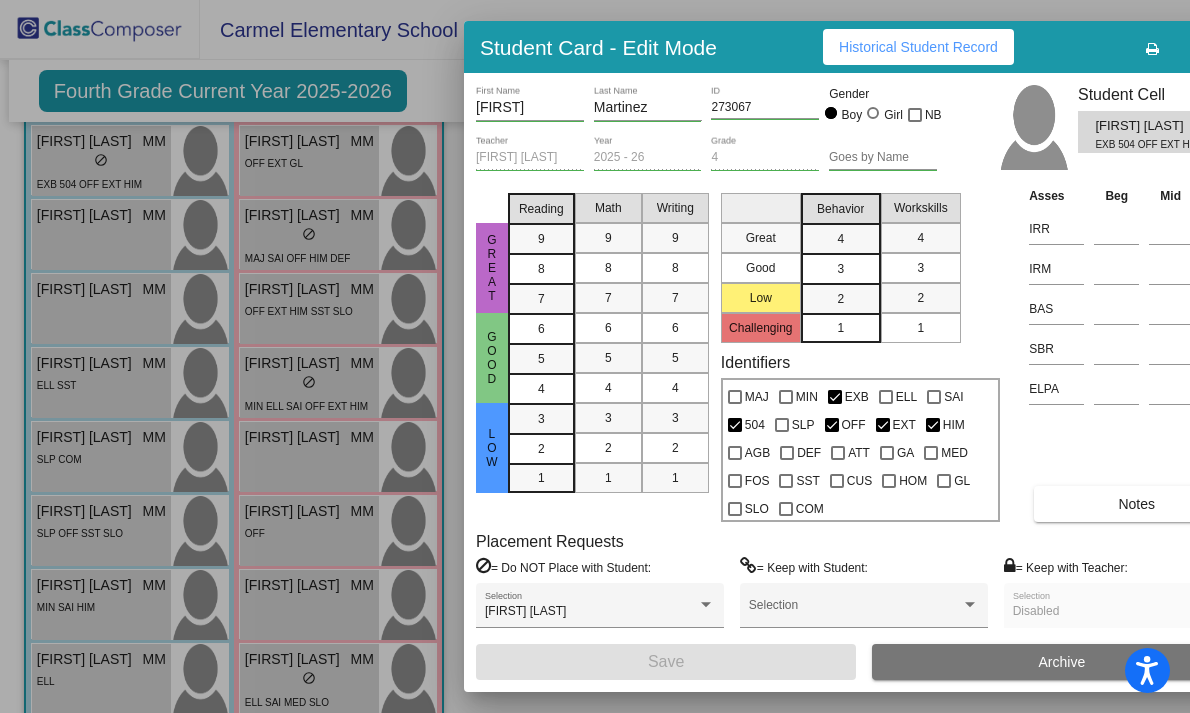 click at bounding box center (595, 356) 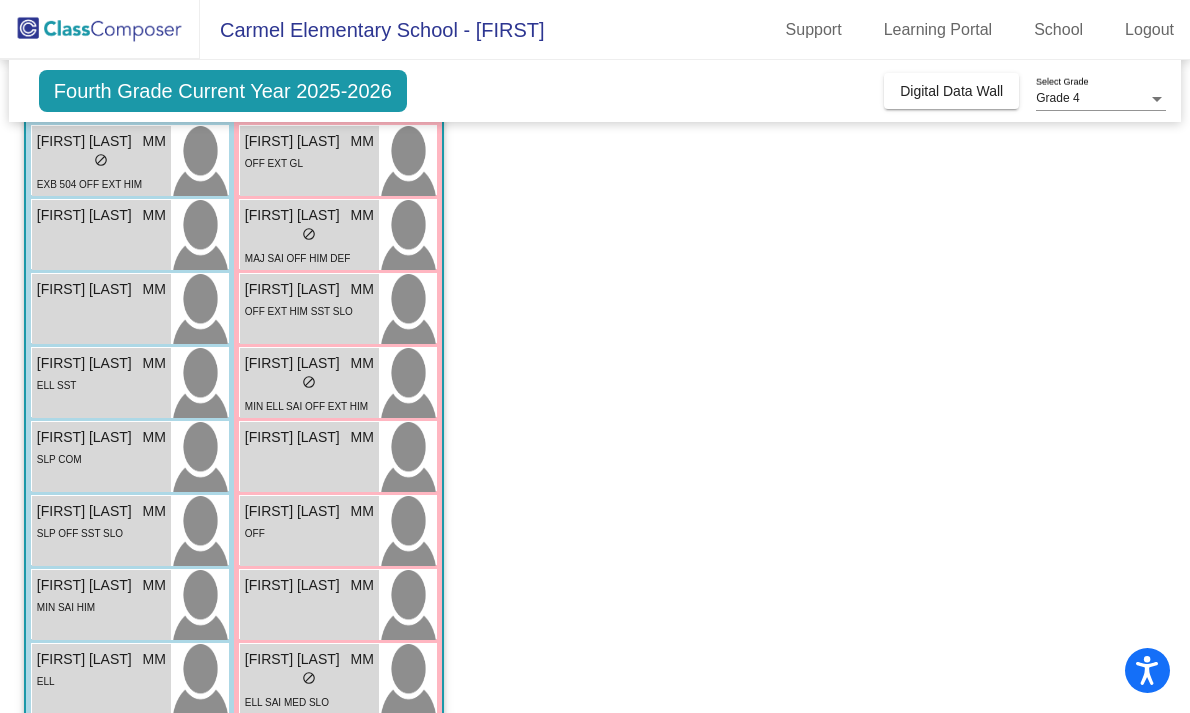 click on "[FIRST] [LAST] MM lock do_not_disturb_alt" at bounding box center (101, 235) 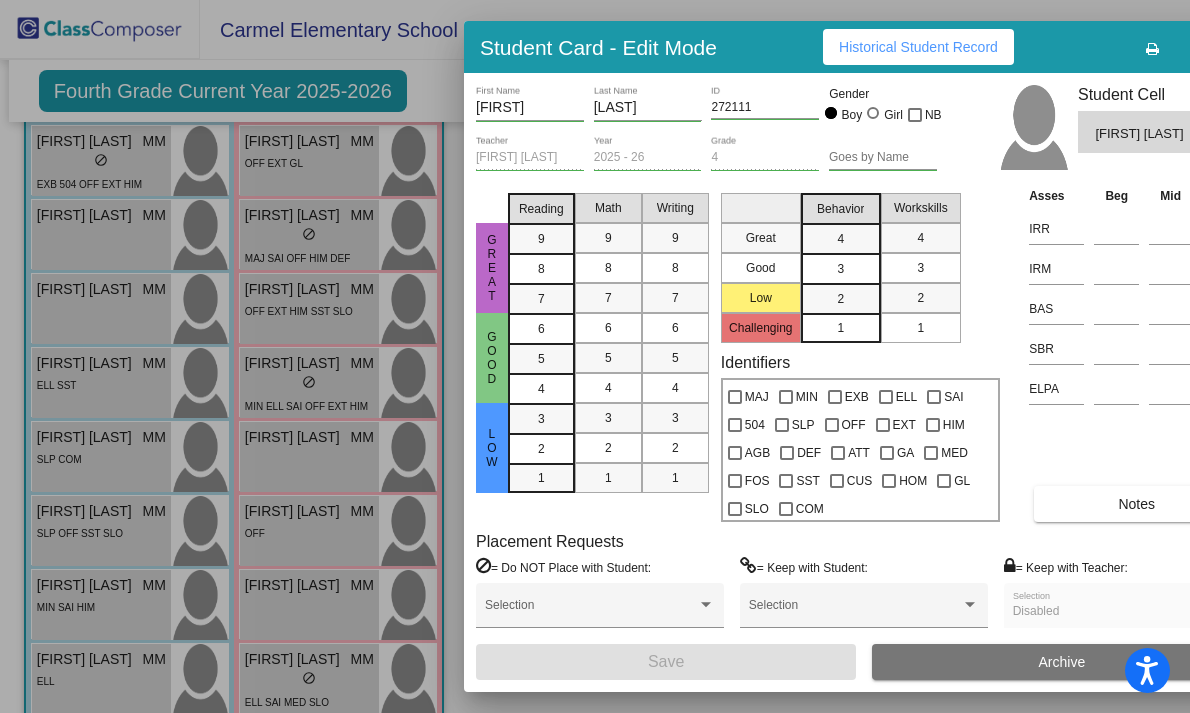 click at bounding box center (595, 356) 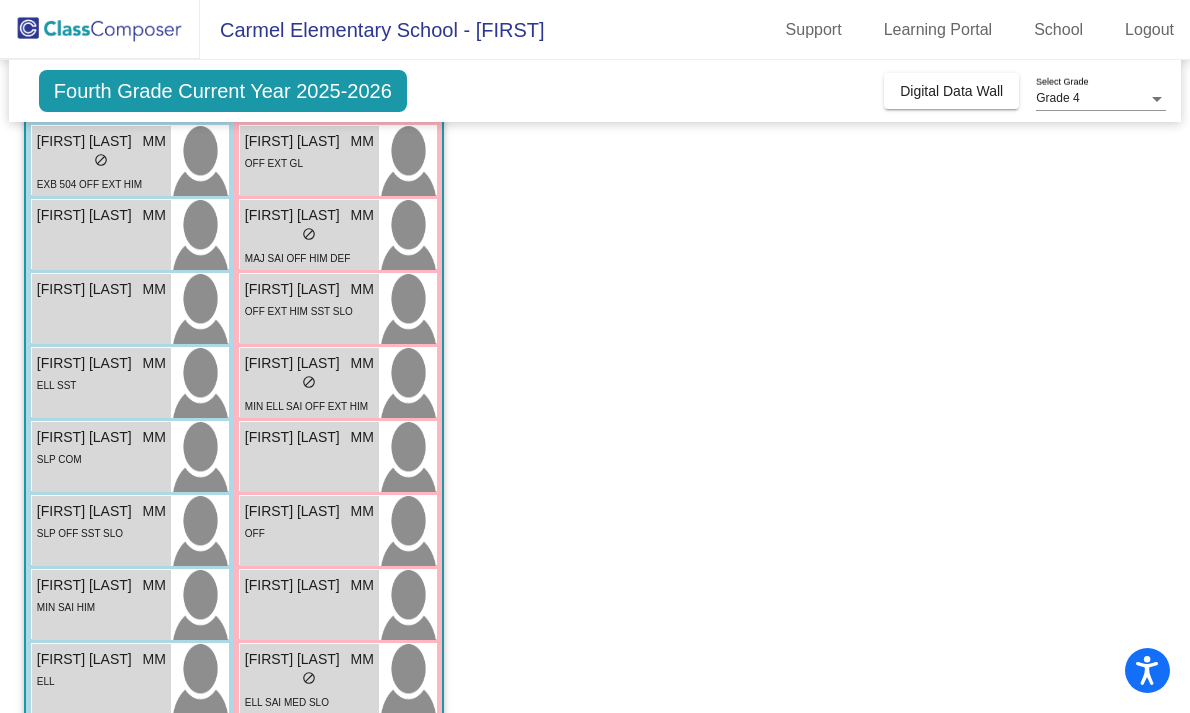 click on "[FIRST] [LAST] MM lock do_not_disturb_alt" at bounding box center [101, 309] 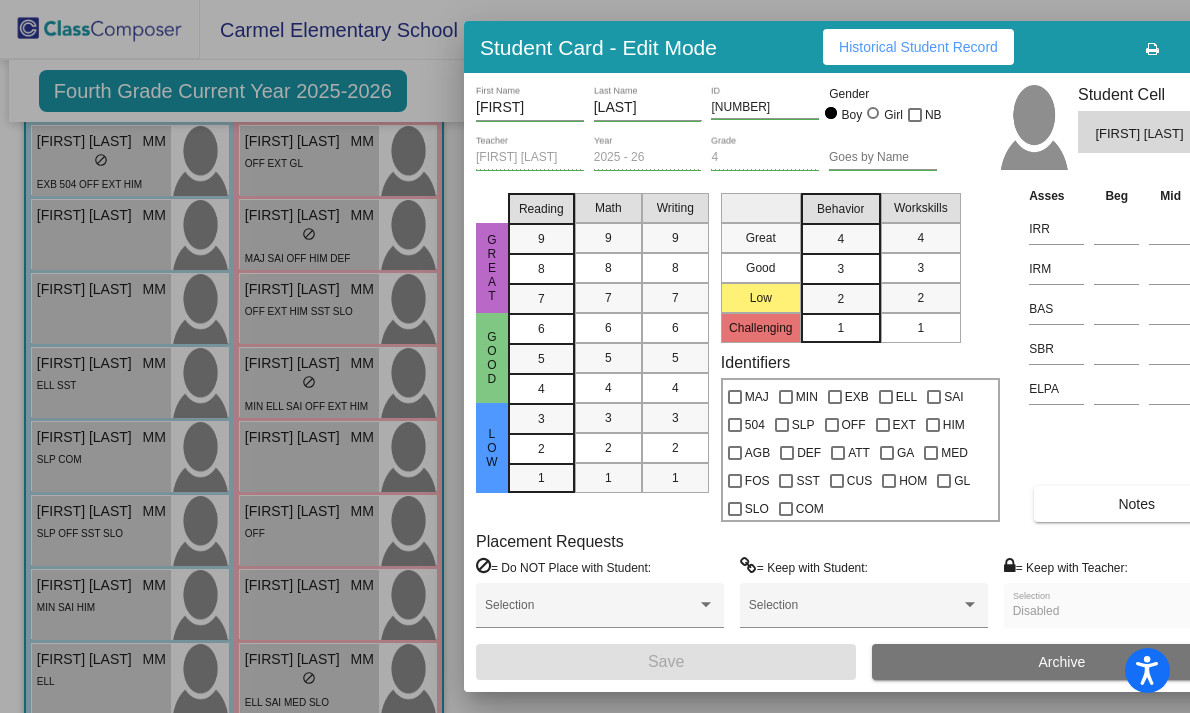 click at bounding box center (595, 356) 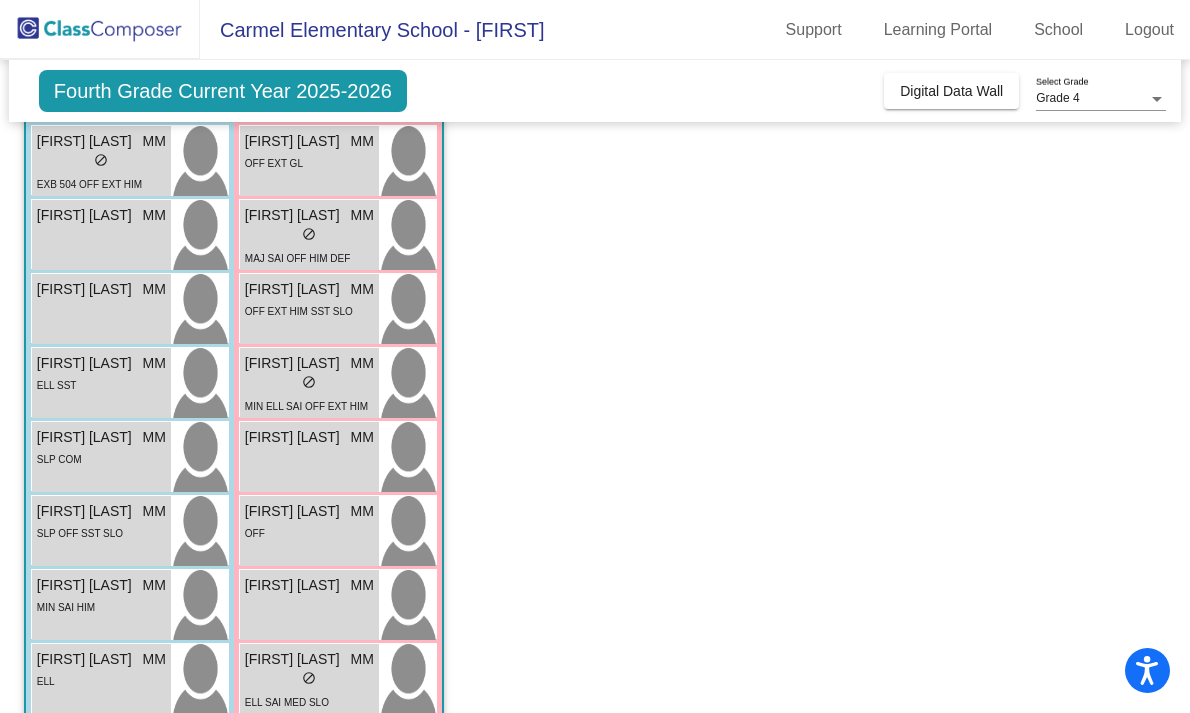 click on "[FIRST] [LAST] MM lock do_not_disturb_alt ELL SST" at bounding box center [101, 383] 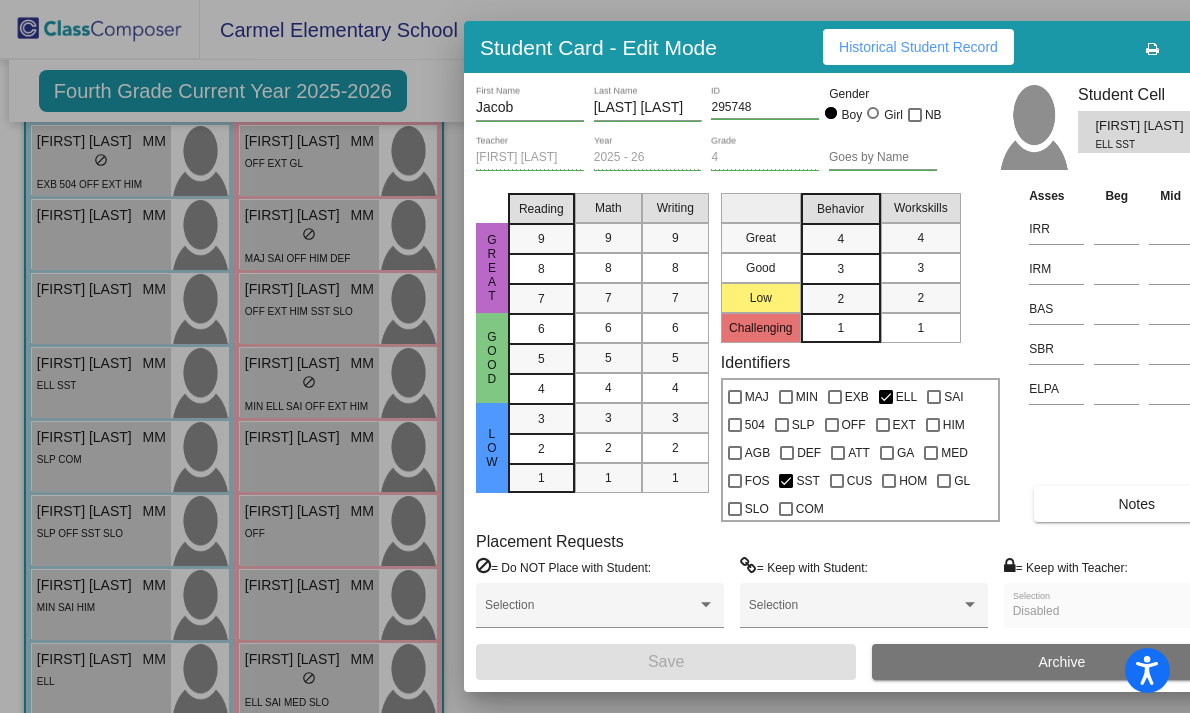 click at bounding box center (595, 356) 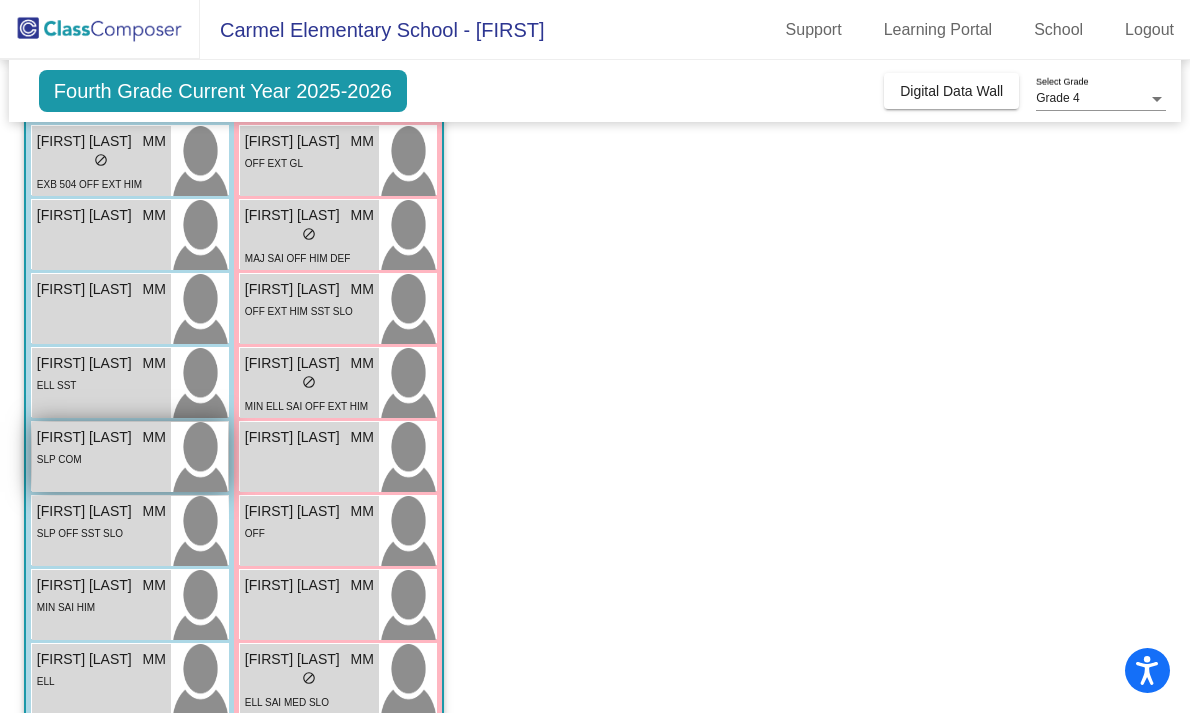 click on "SLP COM" at bounding box center [101, 458] 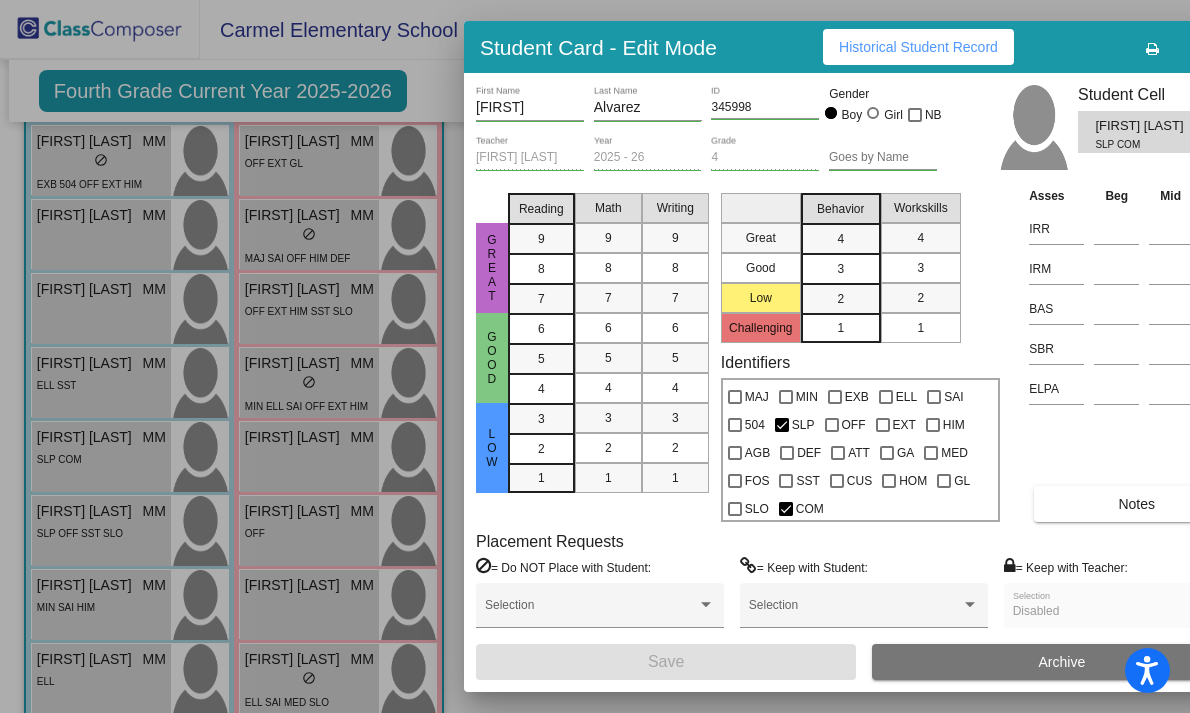 click at bounding box center [595, 356] 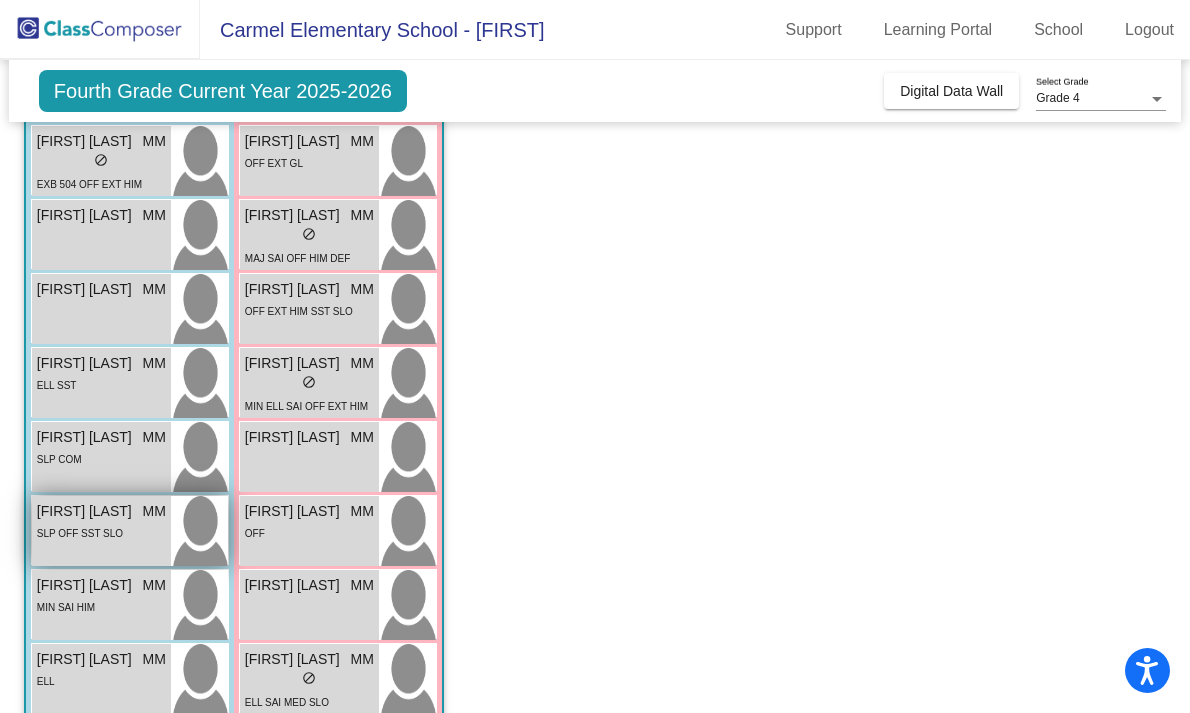 click on "[FIRST] [LAST]" at bounding box center [87, 511] 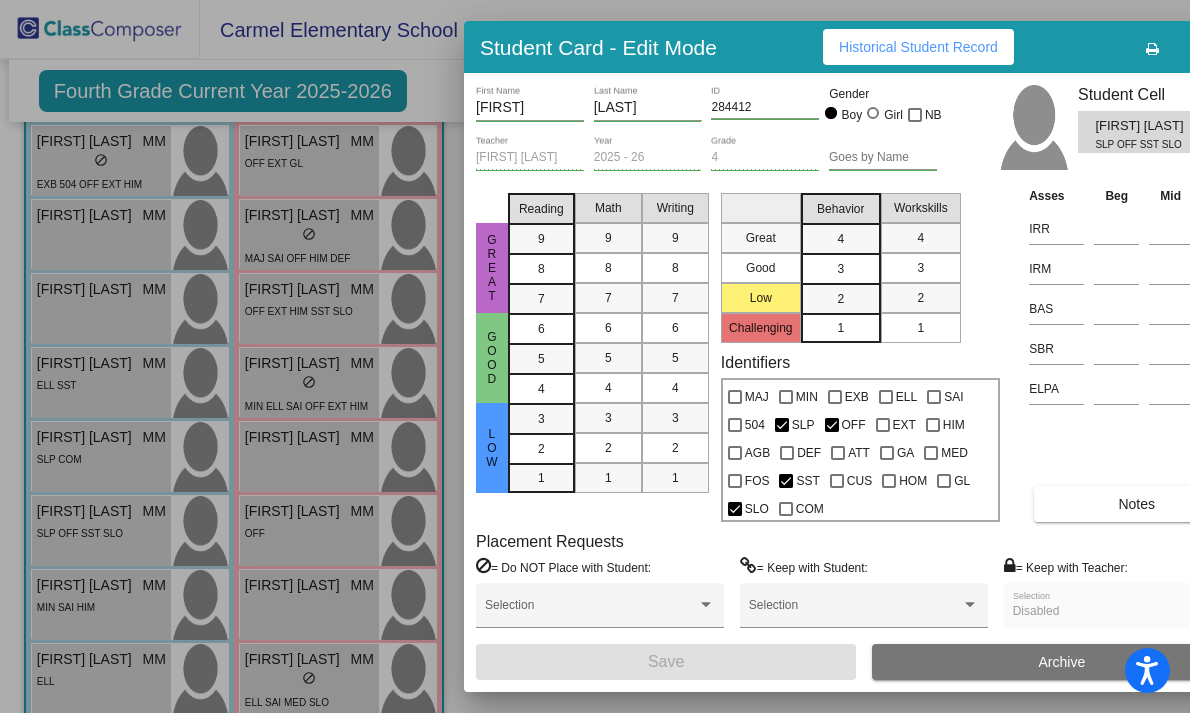 click at bounding box center [595, 356] 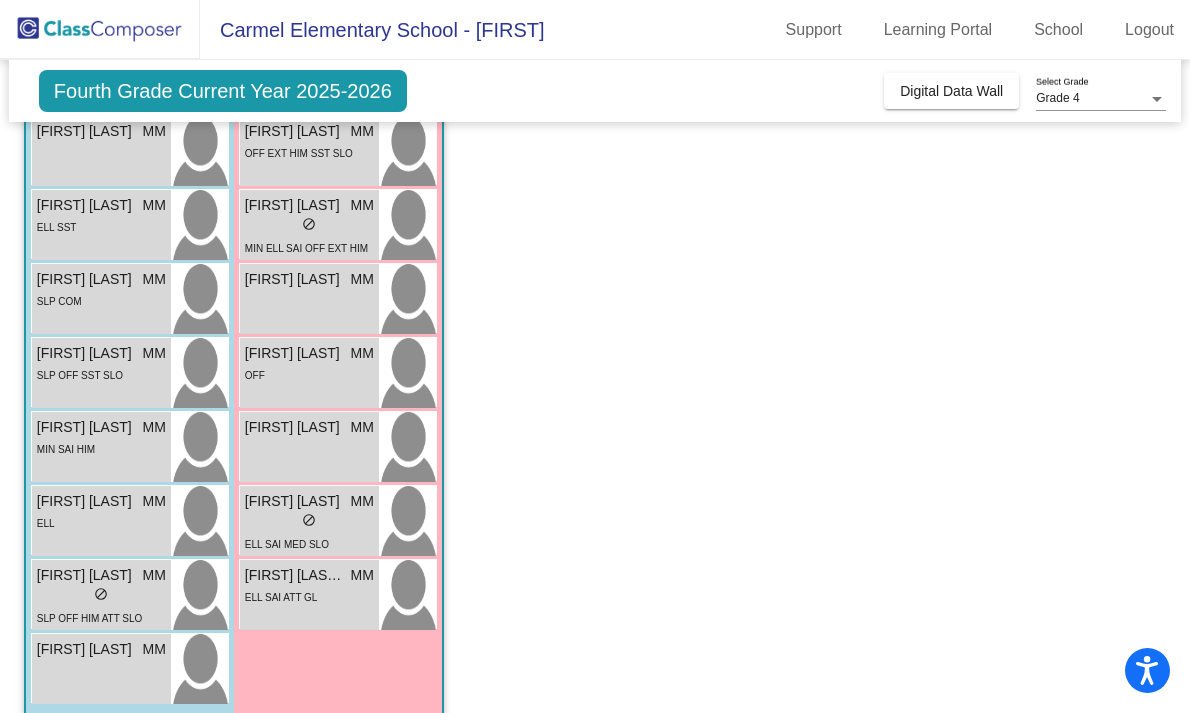 scroll, scrollTop: 823, scrollLeft: 0, axis: vertical 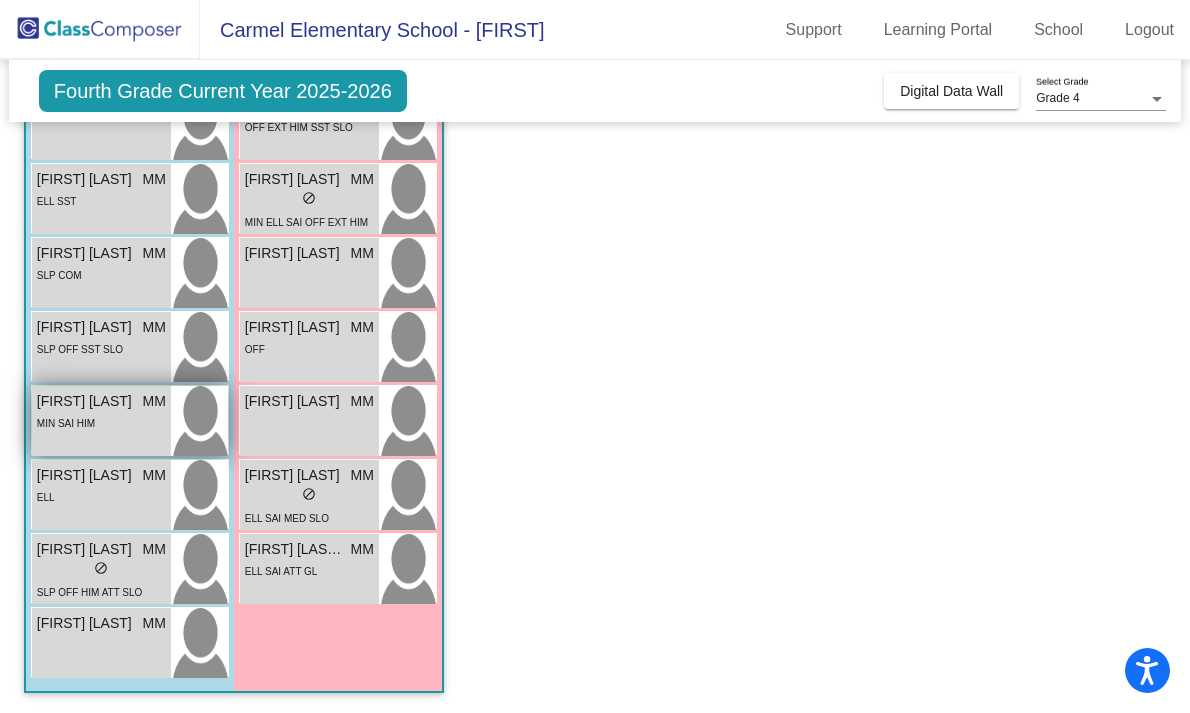 click on "[FIRST] [LAST] MM lock do_not_disturb_alt MIN SAI HIM" at bounding box center (101, 421) 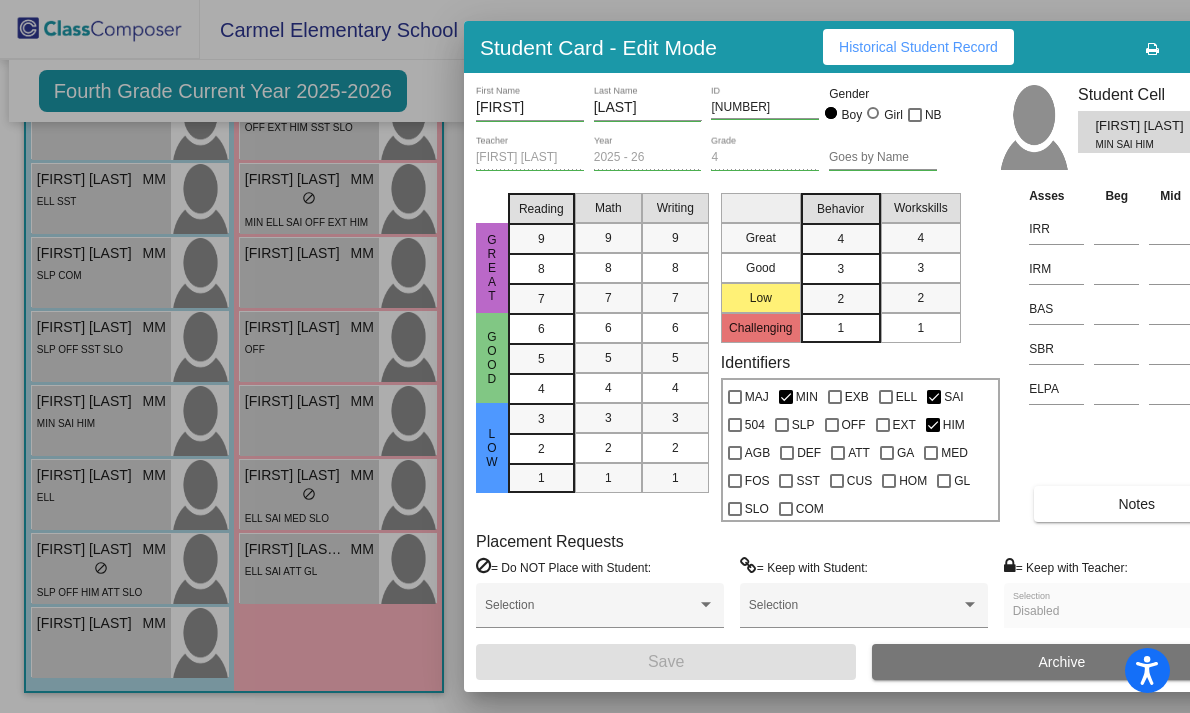 click at bounding box center [595, 356] 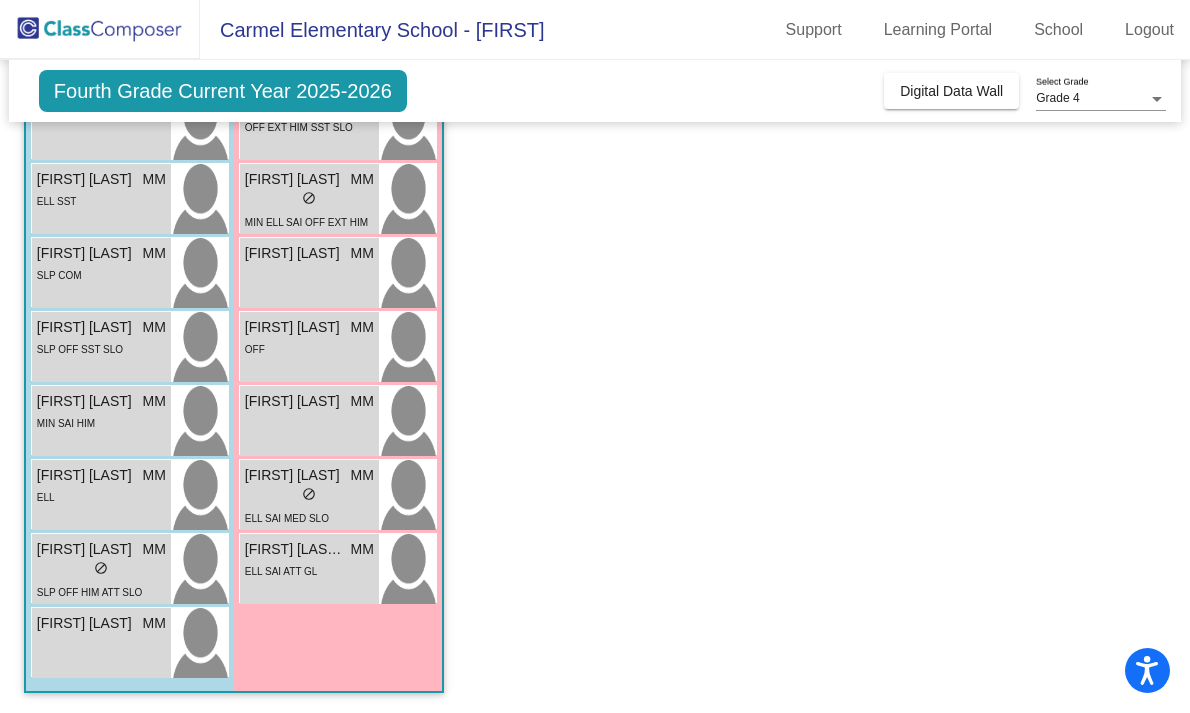 click on "[FIRST] [LAST]" at bounding box center (87, 475) 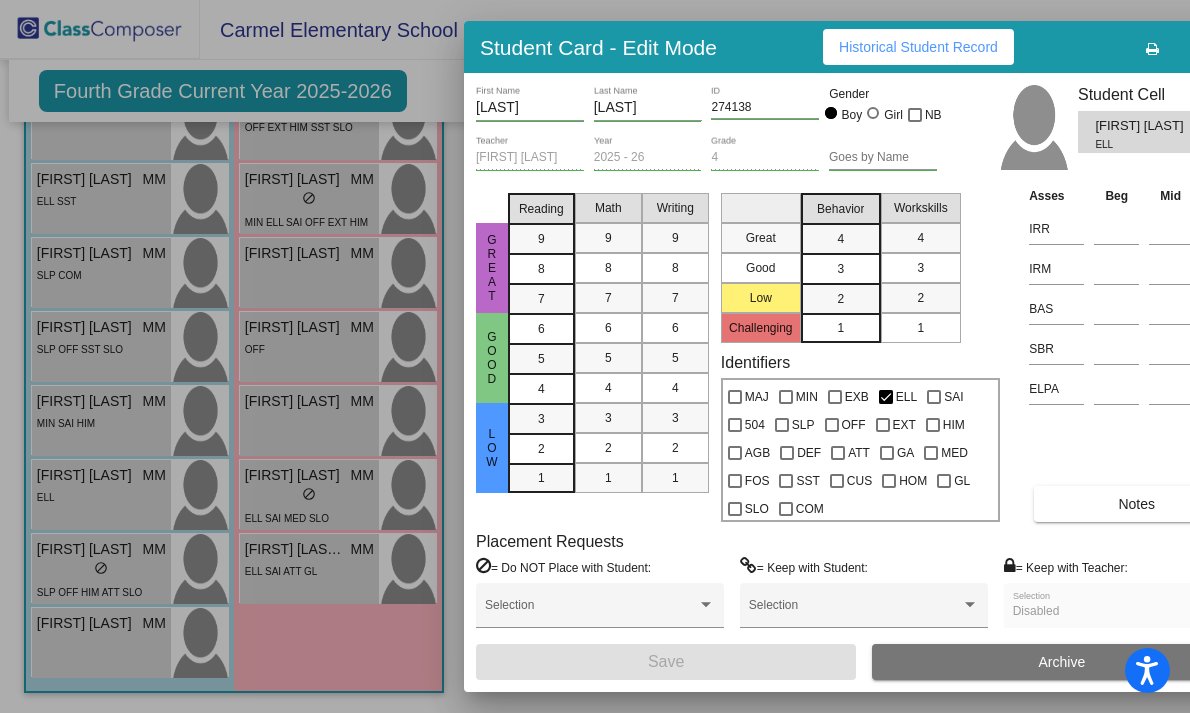 click at bounding box center [595, 356] 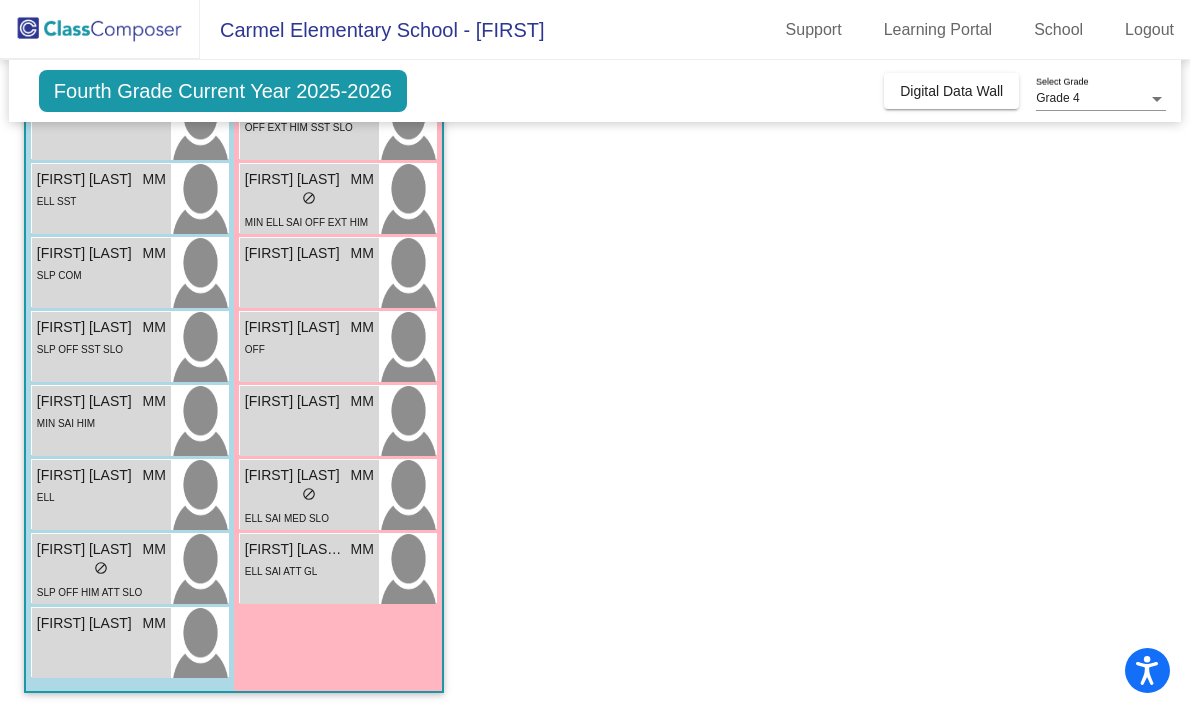 click on "[FIRST] [LAST]" at bounding box center (87, 549) 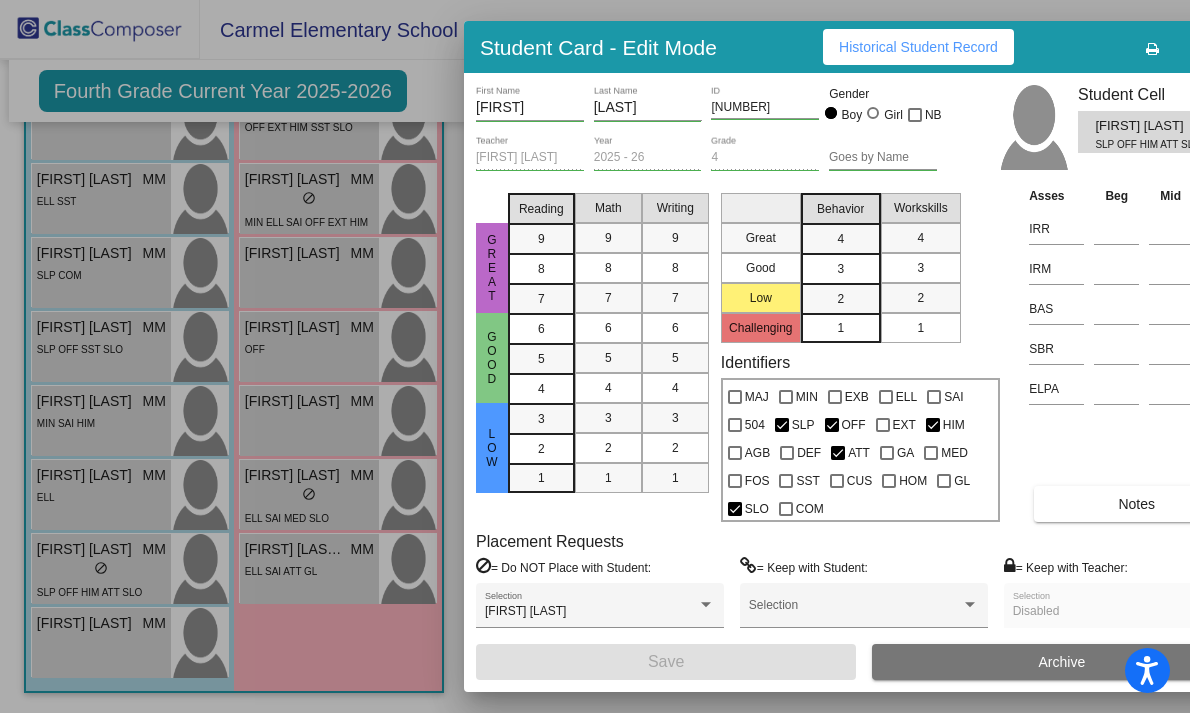 click at bounding box center [595, 356] 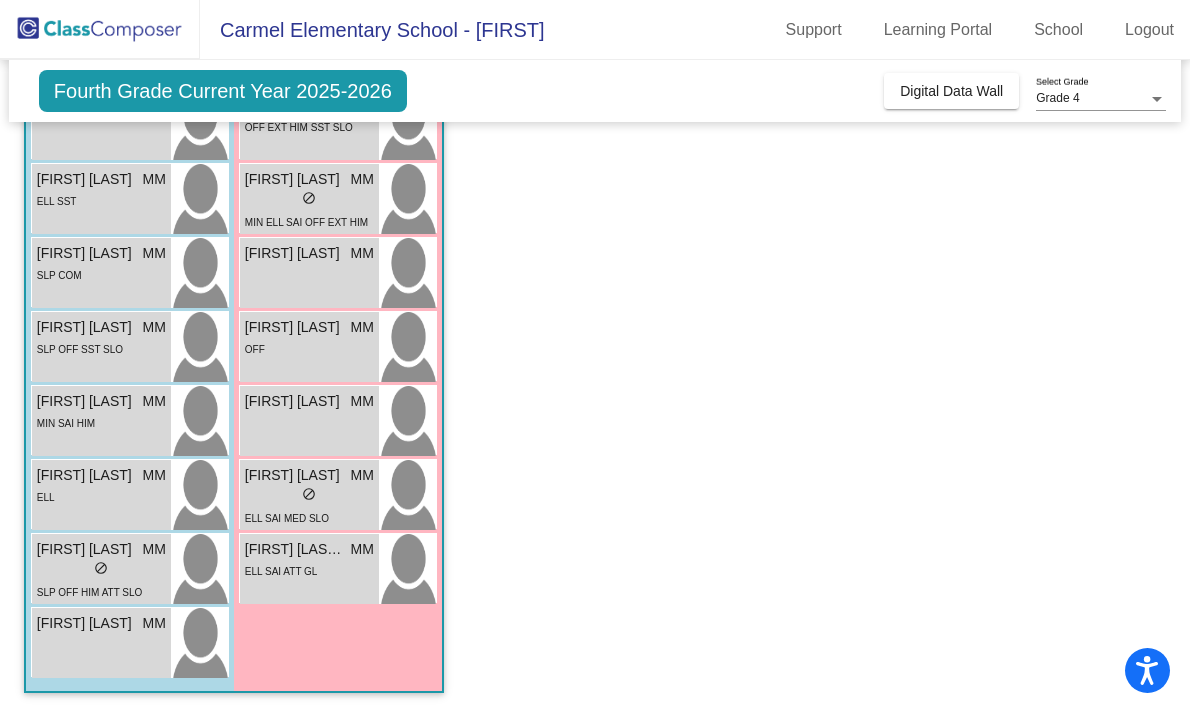 scroll, scrollTop: 462, scrollLeft: 0, axis: vertical 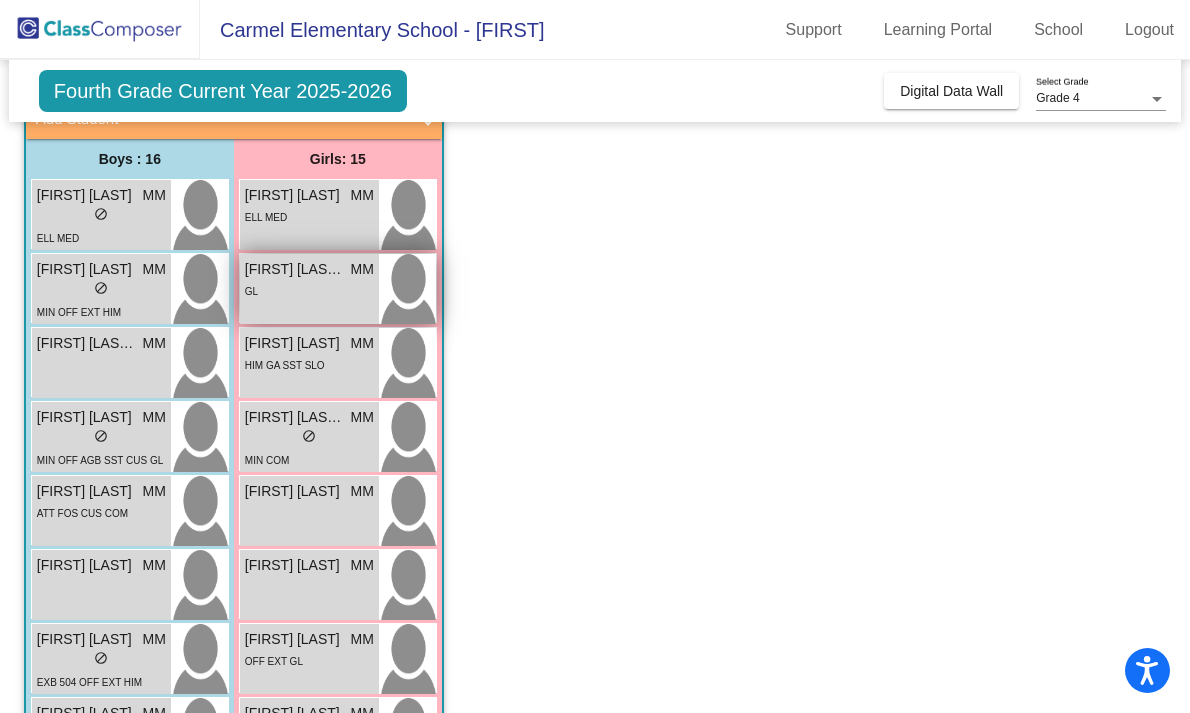 click on "[FIRST] [LAST] MM" at bounding box center [309, 269] 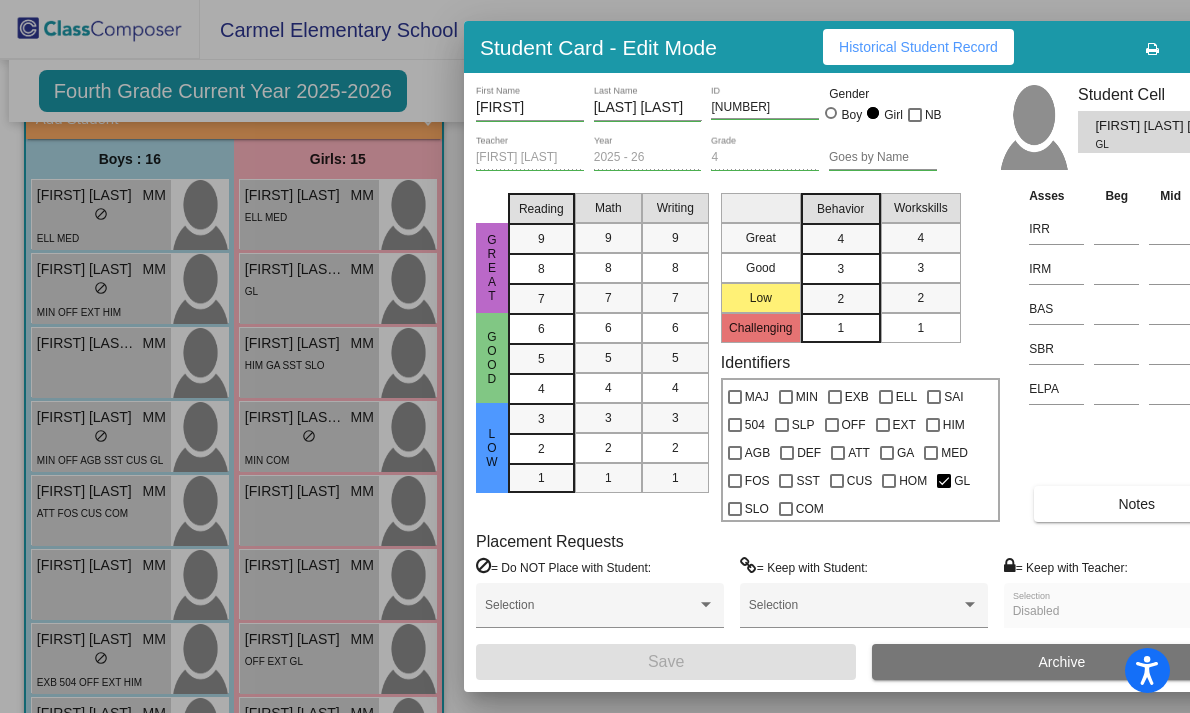 click at bounding box center [595, 356] 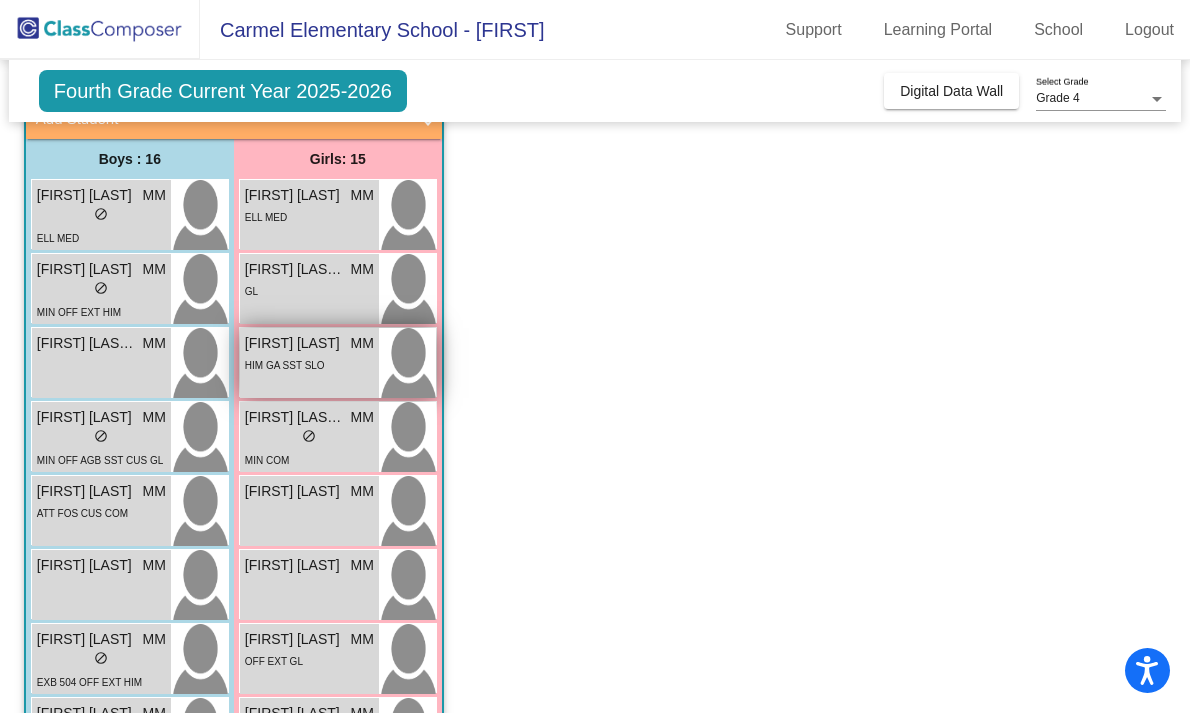 click on "[FIRST] [LAST]" at bounding box center (295, 343) 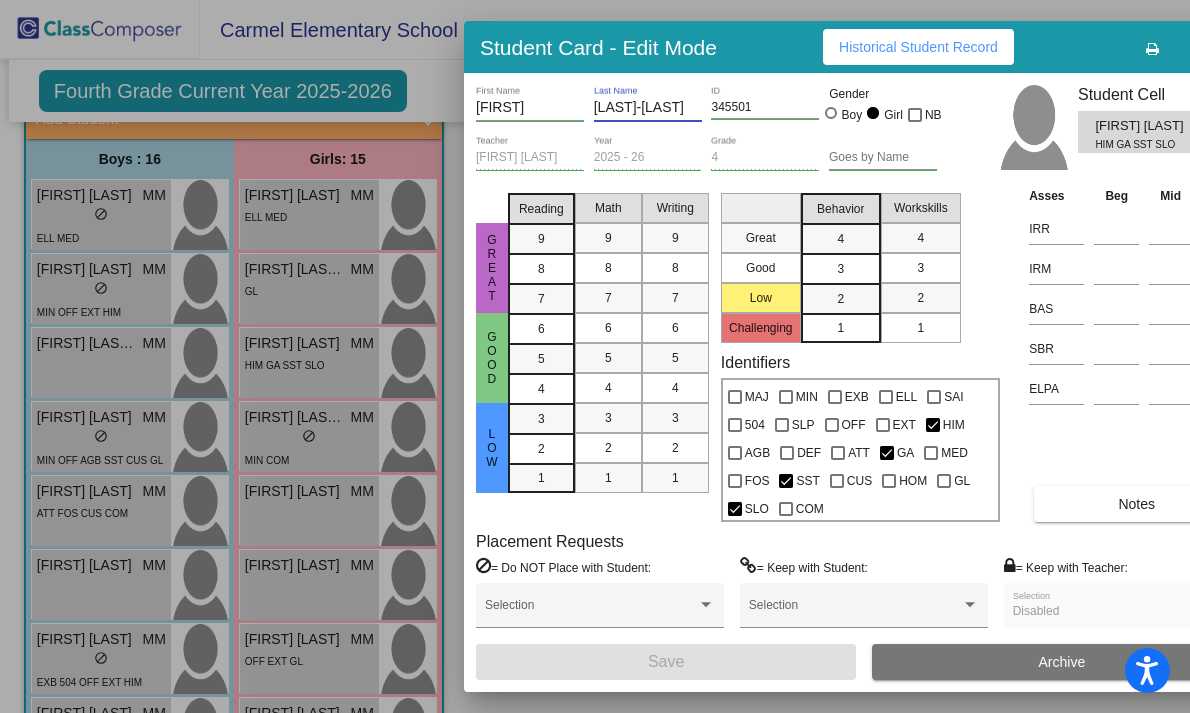 click on "[LAST]-[LAST]" at bounding box center [648, 108] 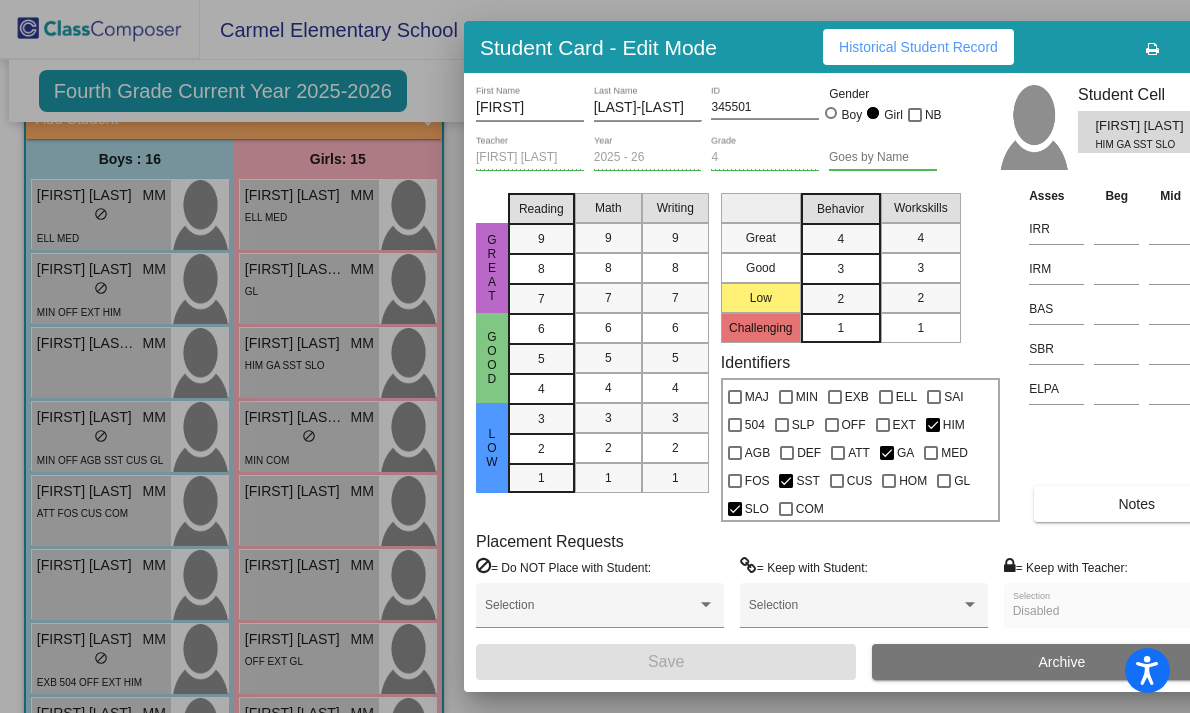 scroll, scrollTop: 0, scrollLeft: 0, axis: both 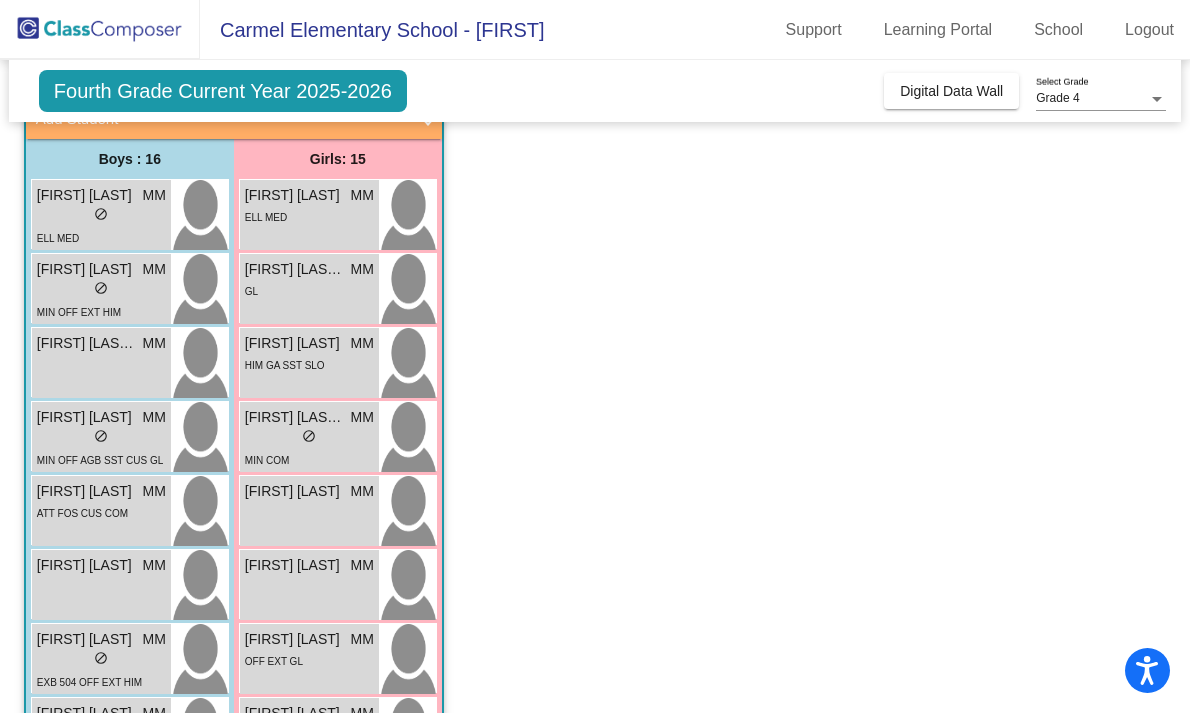 click on "MM" at bounding box center [361, 417] 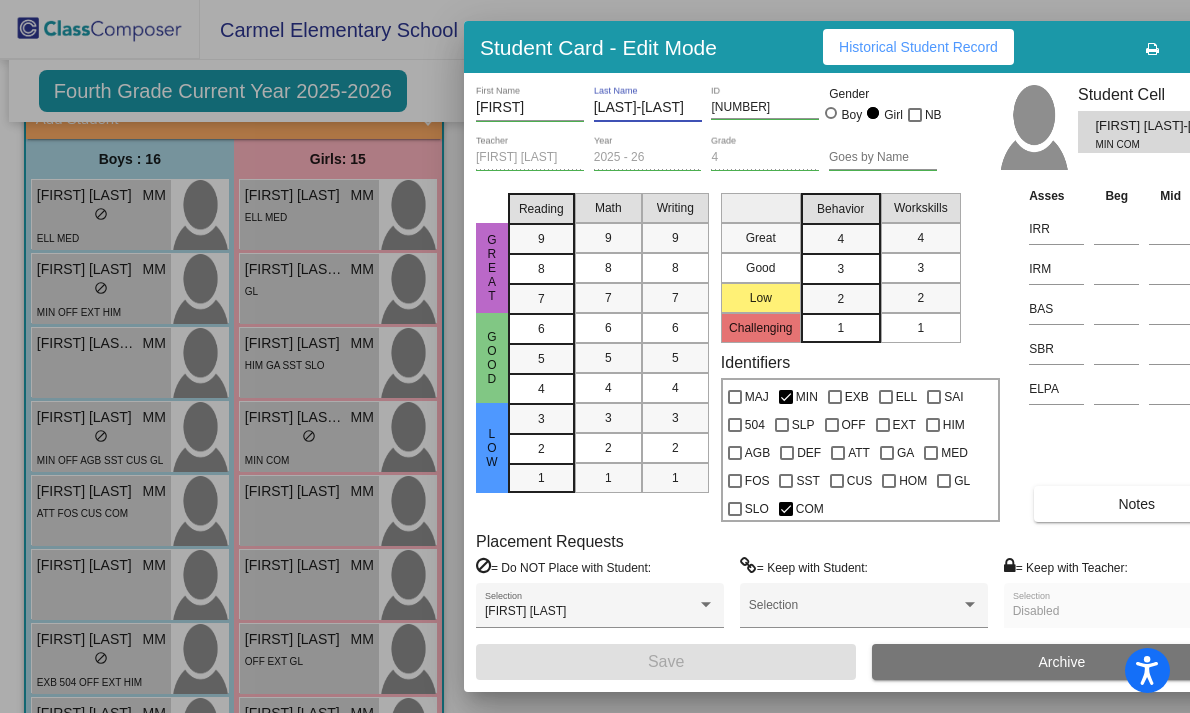 click on "[LAST]-[LAST]" at bounding box center (648, 108) 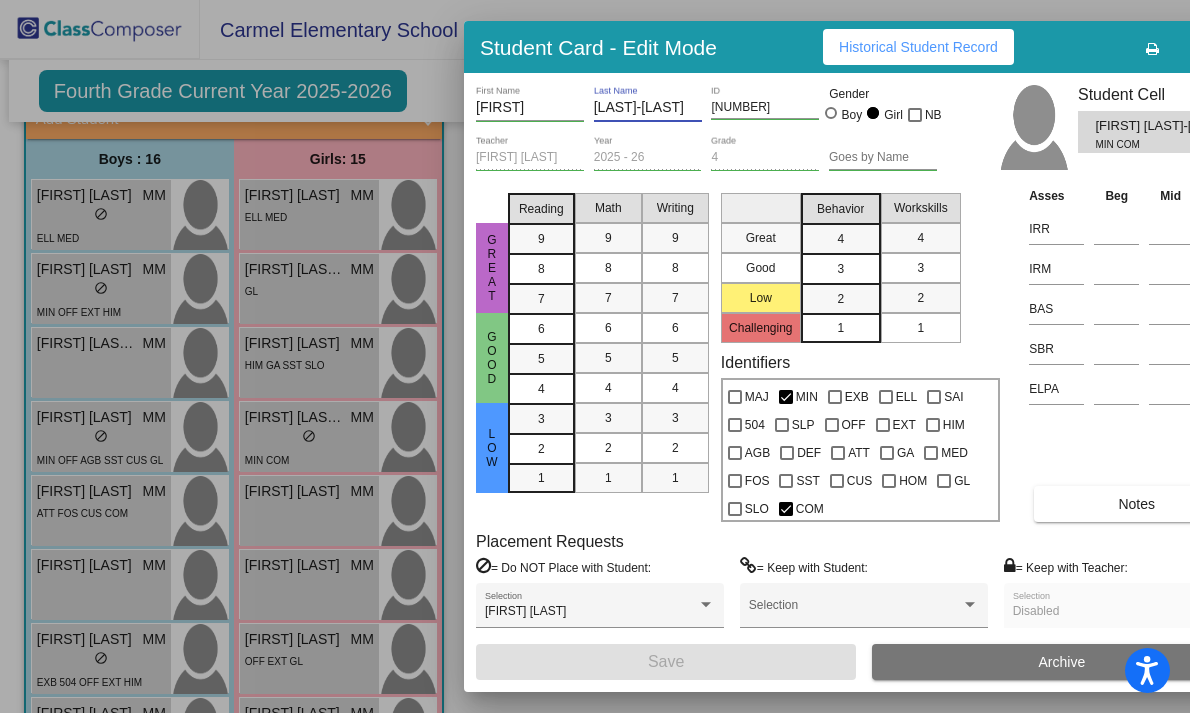 click on "[LAST]-[LAST]" at bounding box center (648, 108) 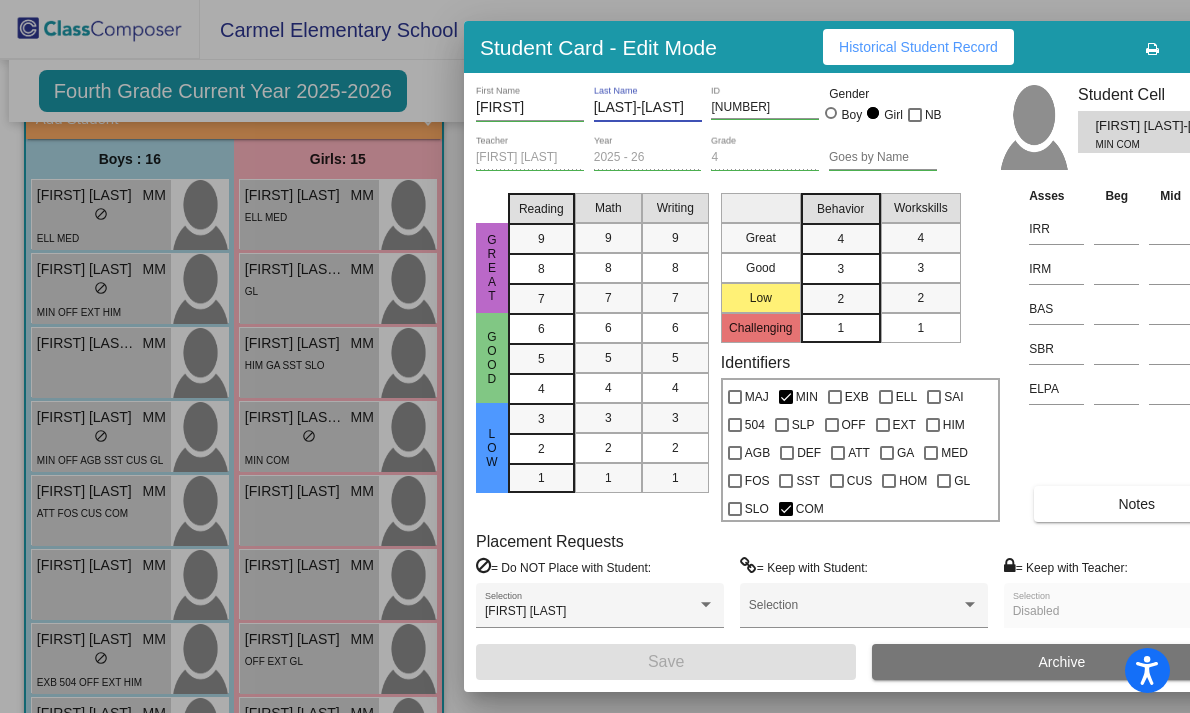 scroll, scrollTop: 0, scrollLeft: 38, axis: horizontal 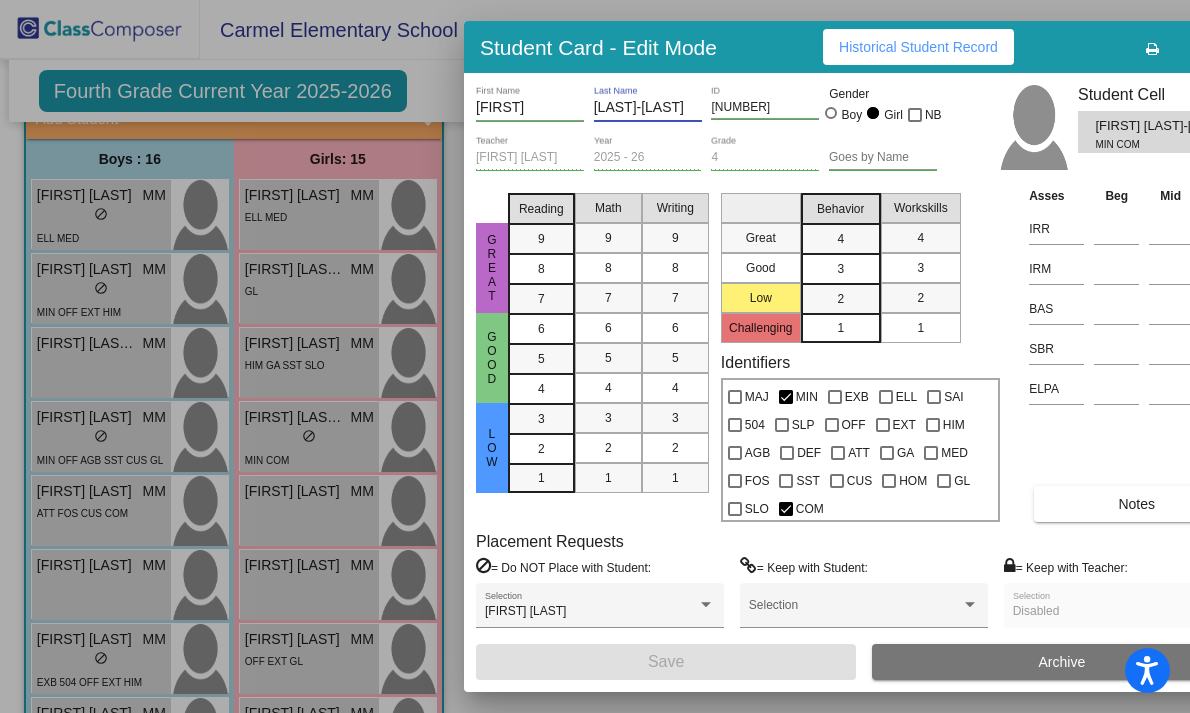 click at bounding box center (595, 356) 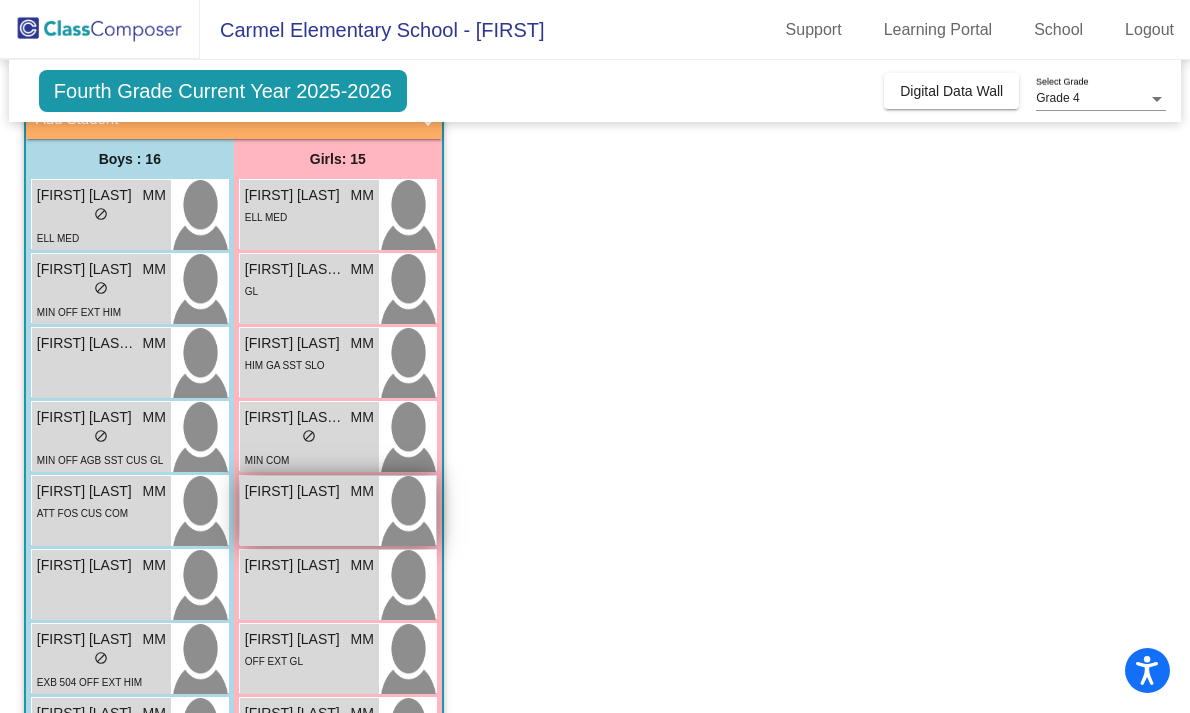 click on "[FIRST] [LAST] MM lock do_not_disturb_alt" at bounding box center [309, 511] 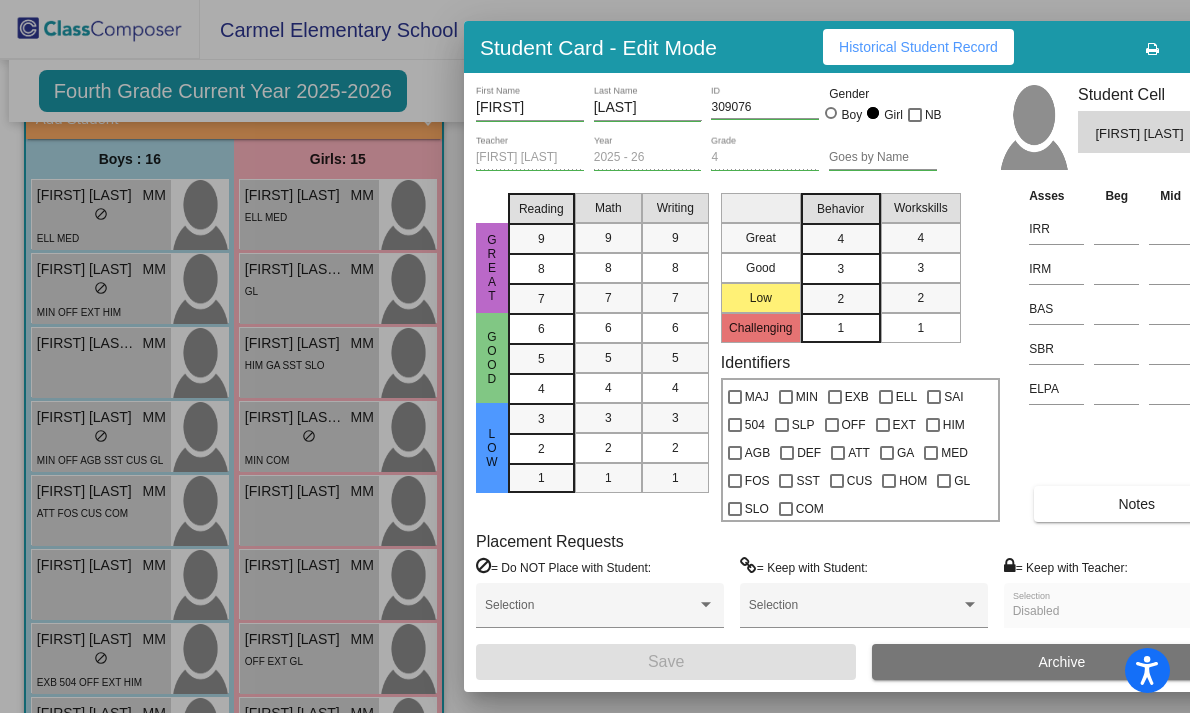 click at bounding box center [595, 356] 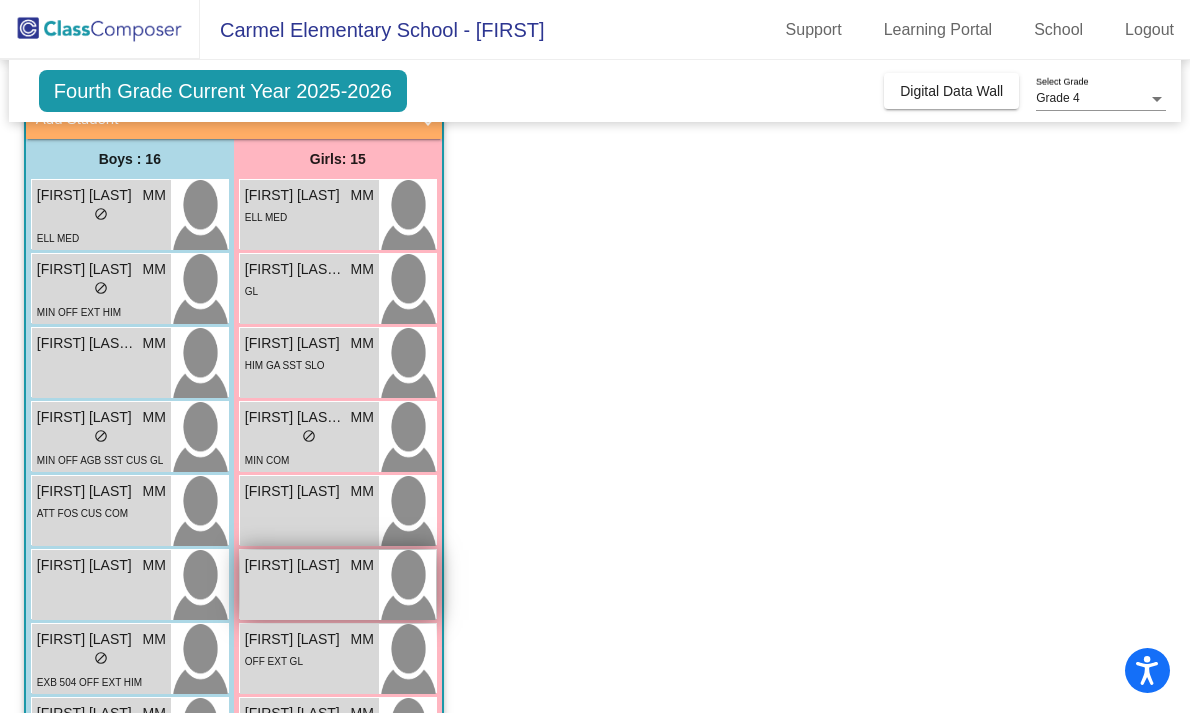 click on "[FIRST] [LAST]" at bounding box center [295, 565] 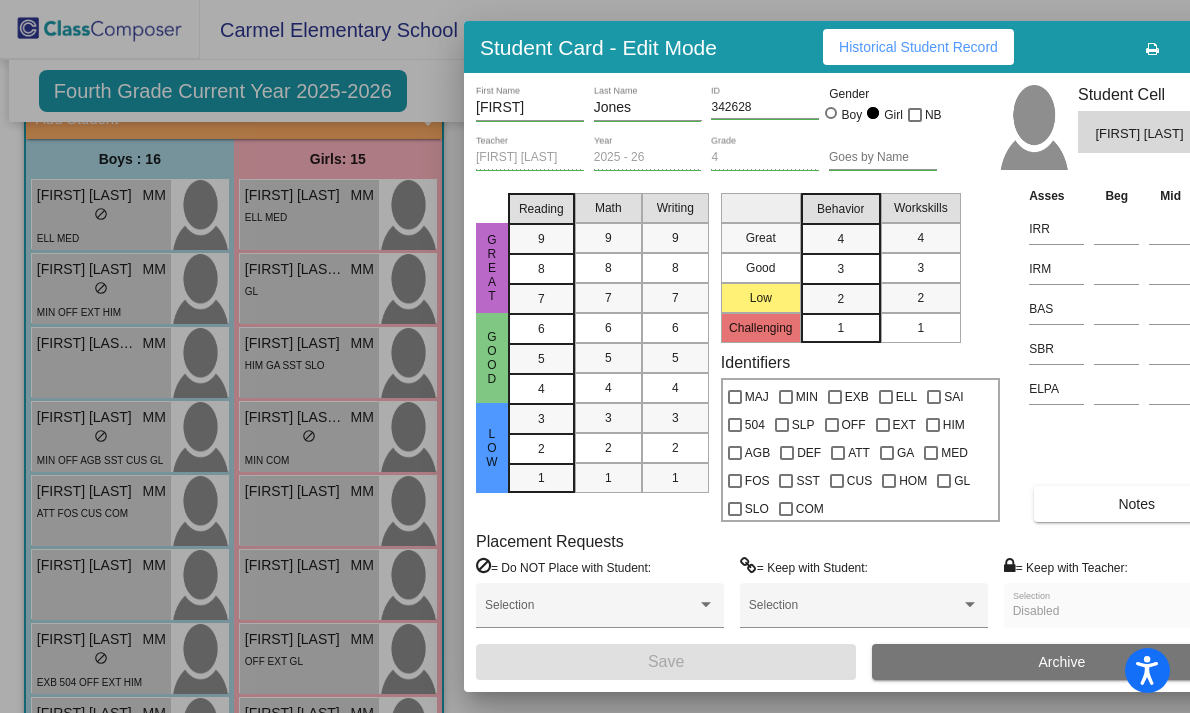 click at bounding box center [595, 356] 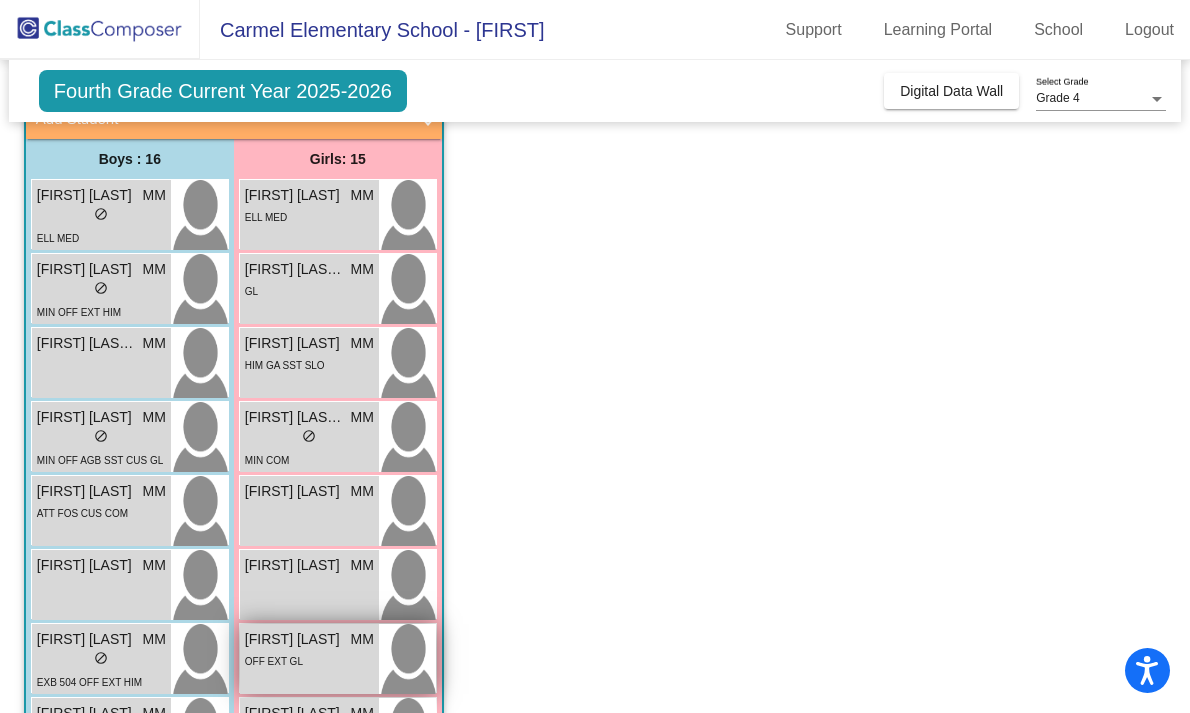 click on "[FIRST] [LAST]" at bounding box center [295, 639] 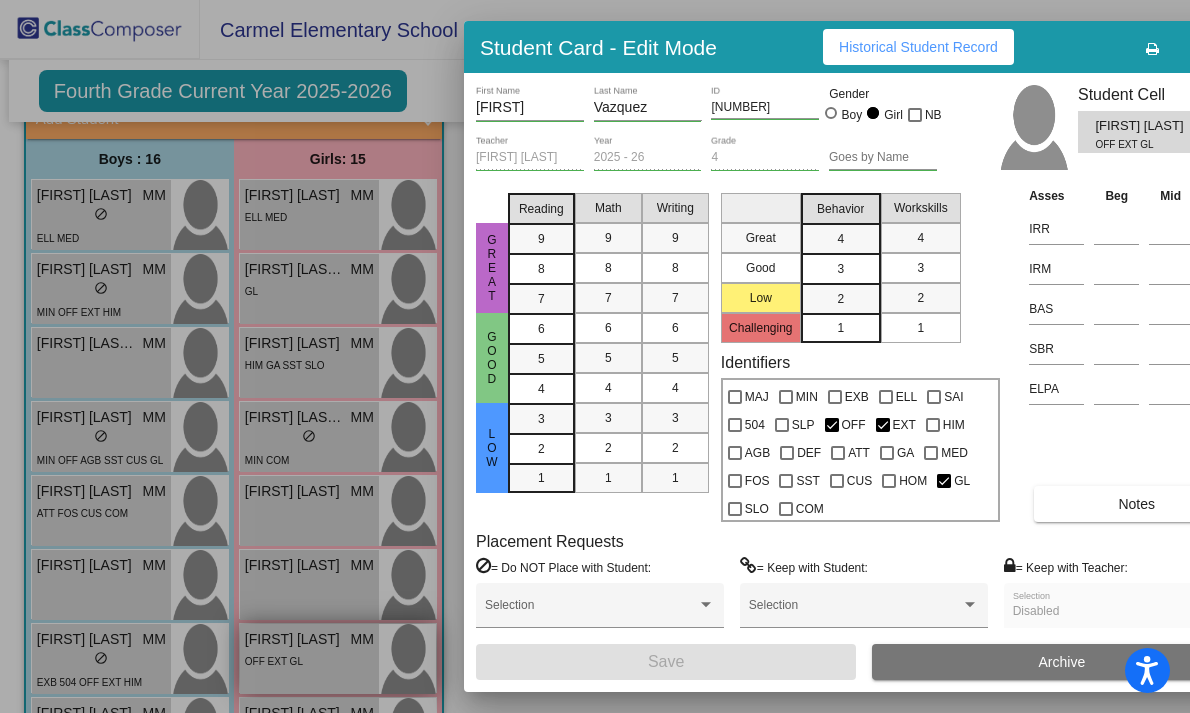 scroll, scrollTop: 0, scrollLeft: 0, axis: both 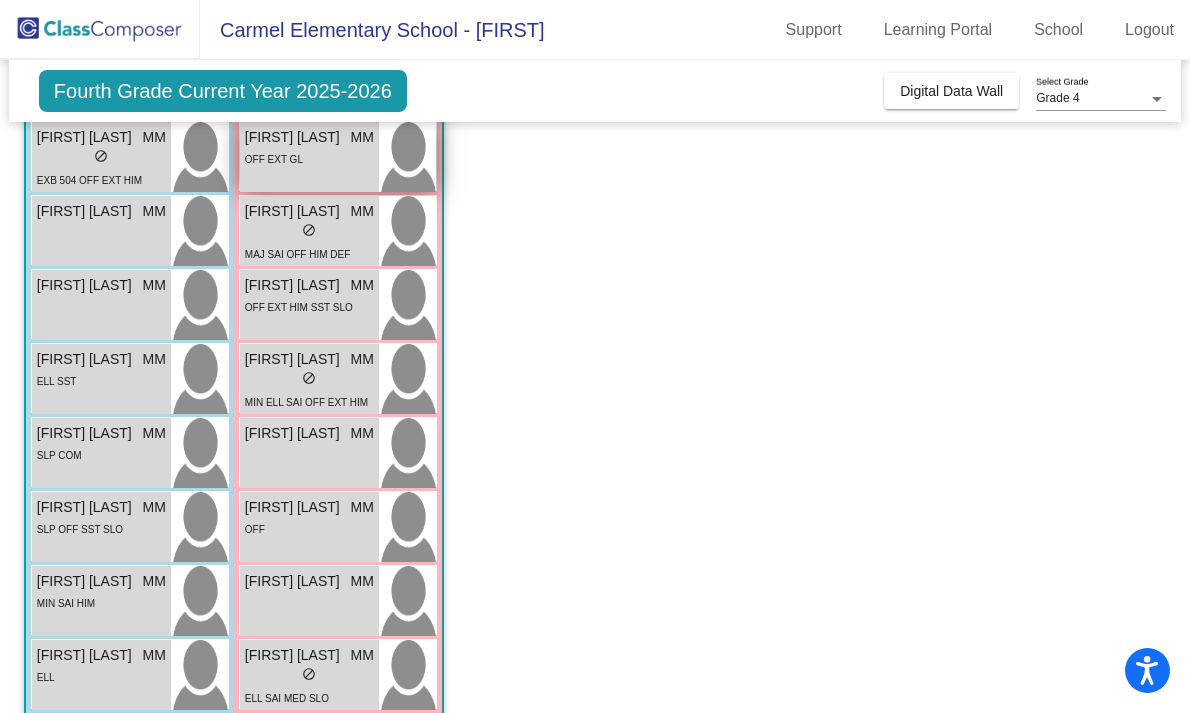 click on "[FIRST] [LAST] MM lock do_not_disturb_alt OFF EXT GL" at bounding box center [309, 157] 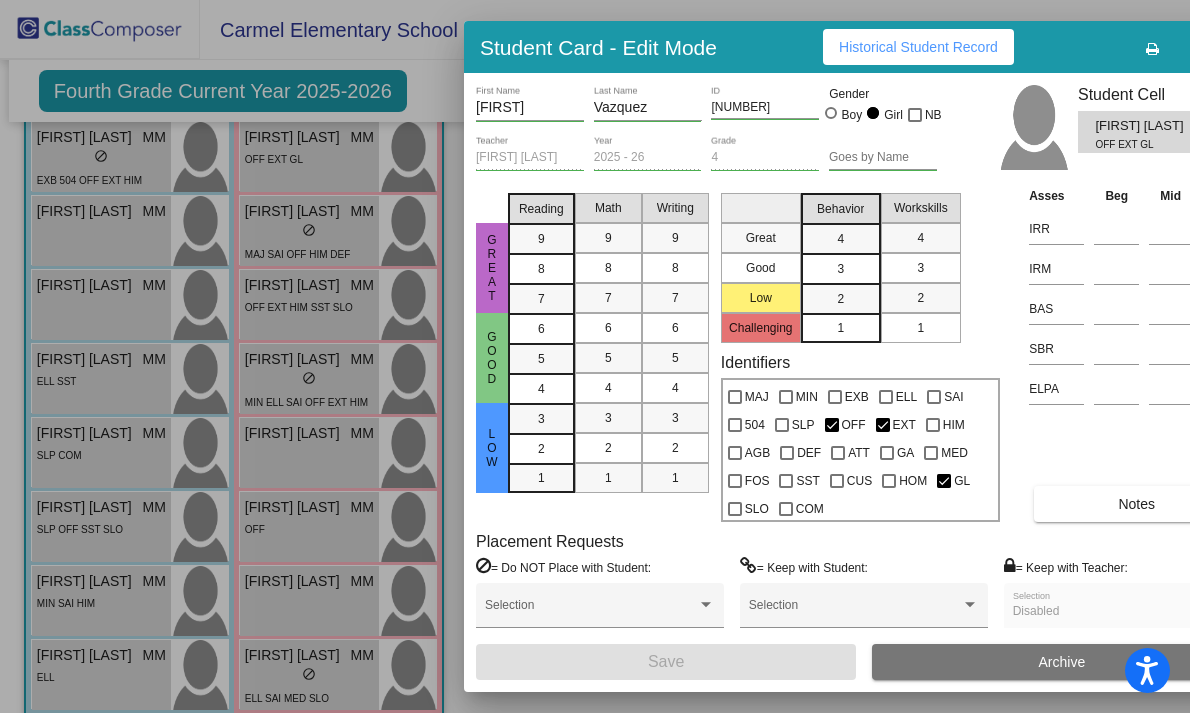 click at bounding box center [595, 356] 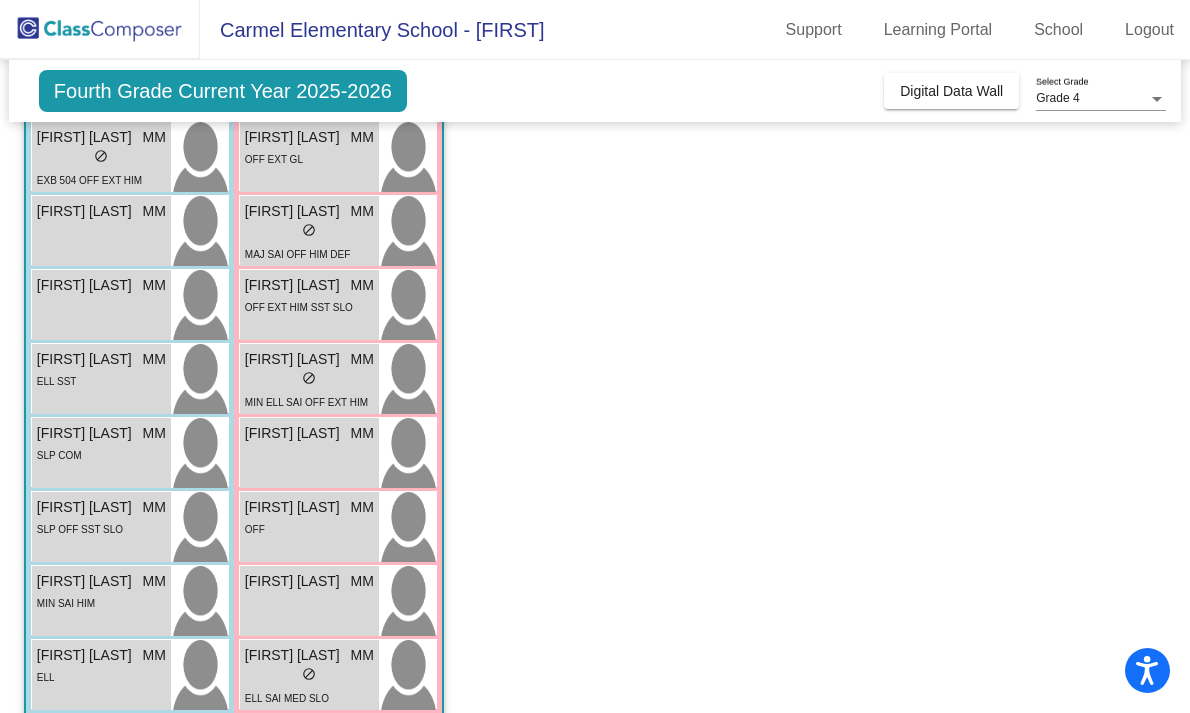 click on "lock do_not_disturb_alt" at bounding box center (309, 232) 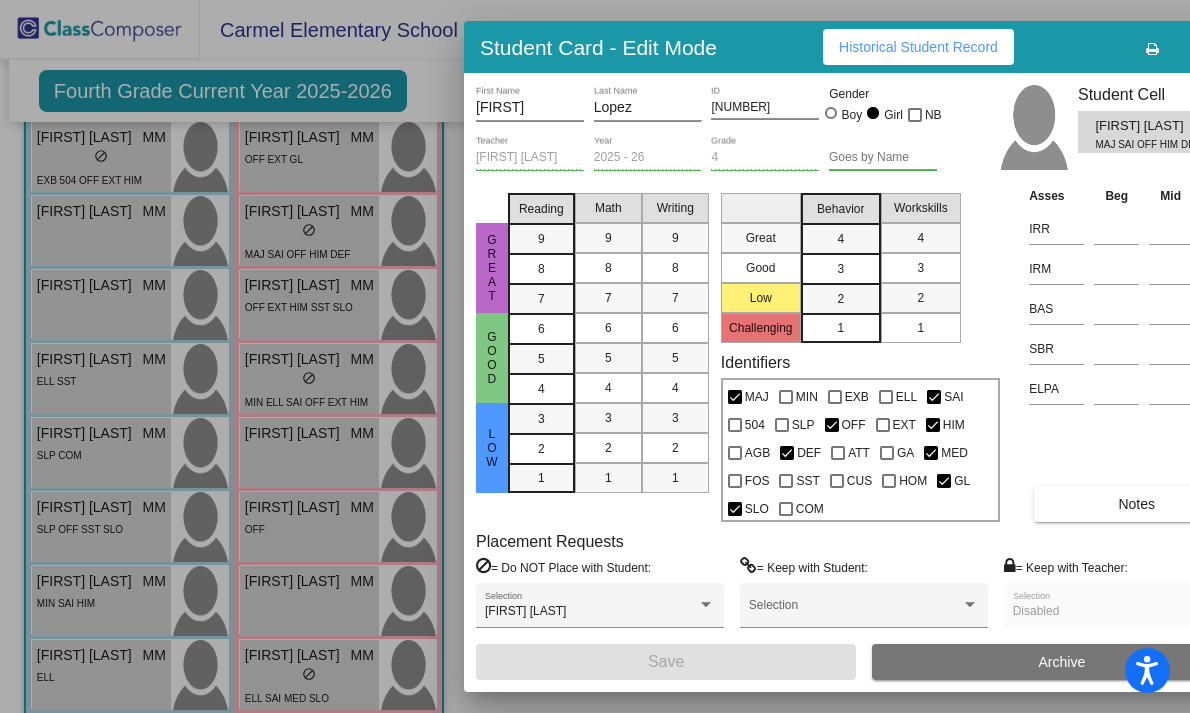 click at bounding box center (595, 356) 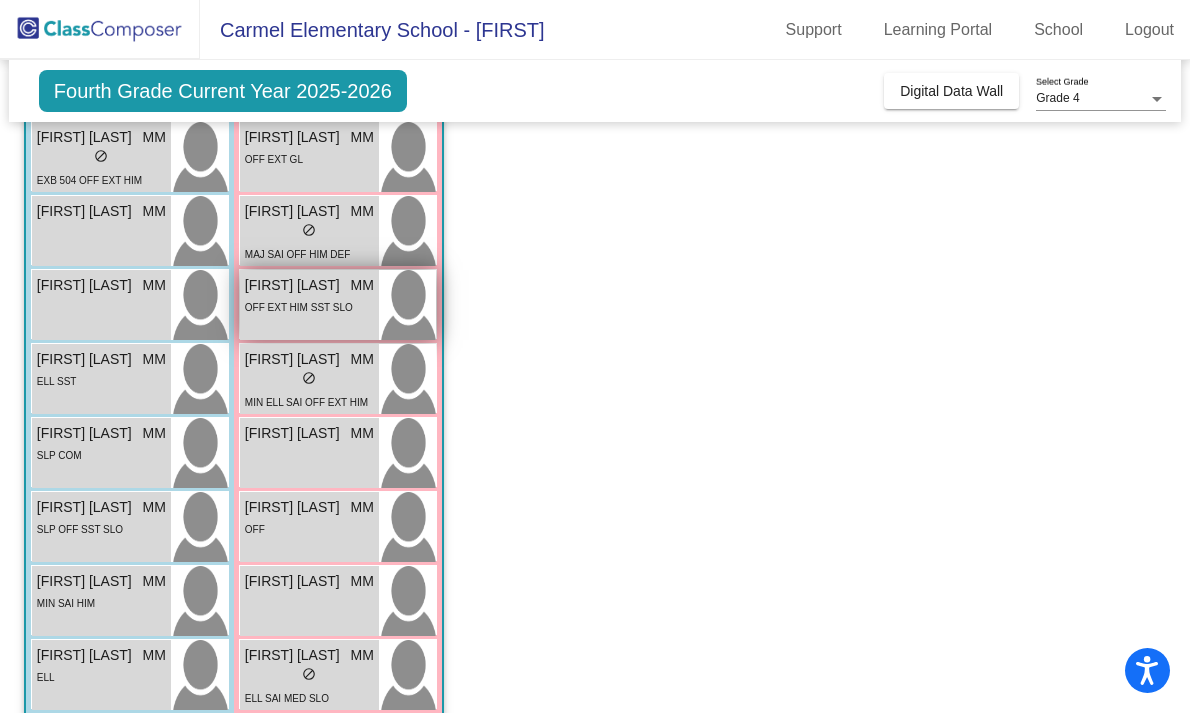 click on "OFF EXT HIM SST SLO" at bounding box center [299, 307] 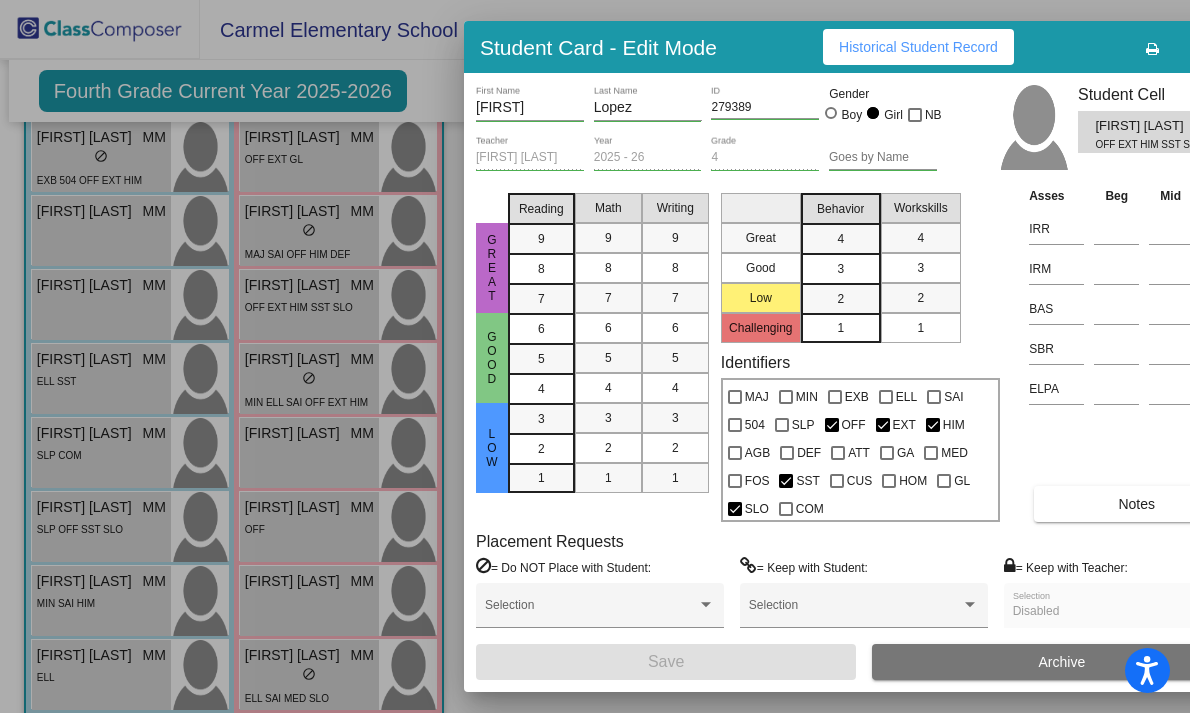 click at bounding box center [595, 356] 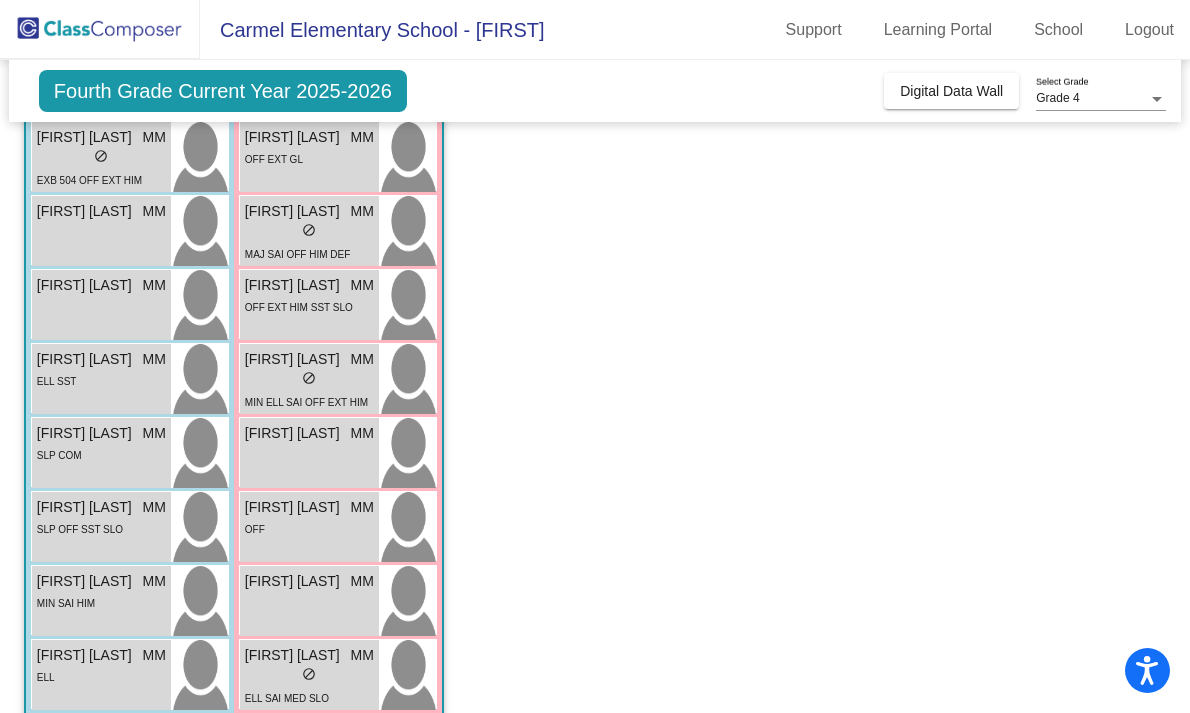 click on "do_not_disturb_alt" at bounding box center (309, 378) 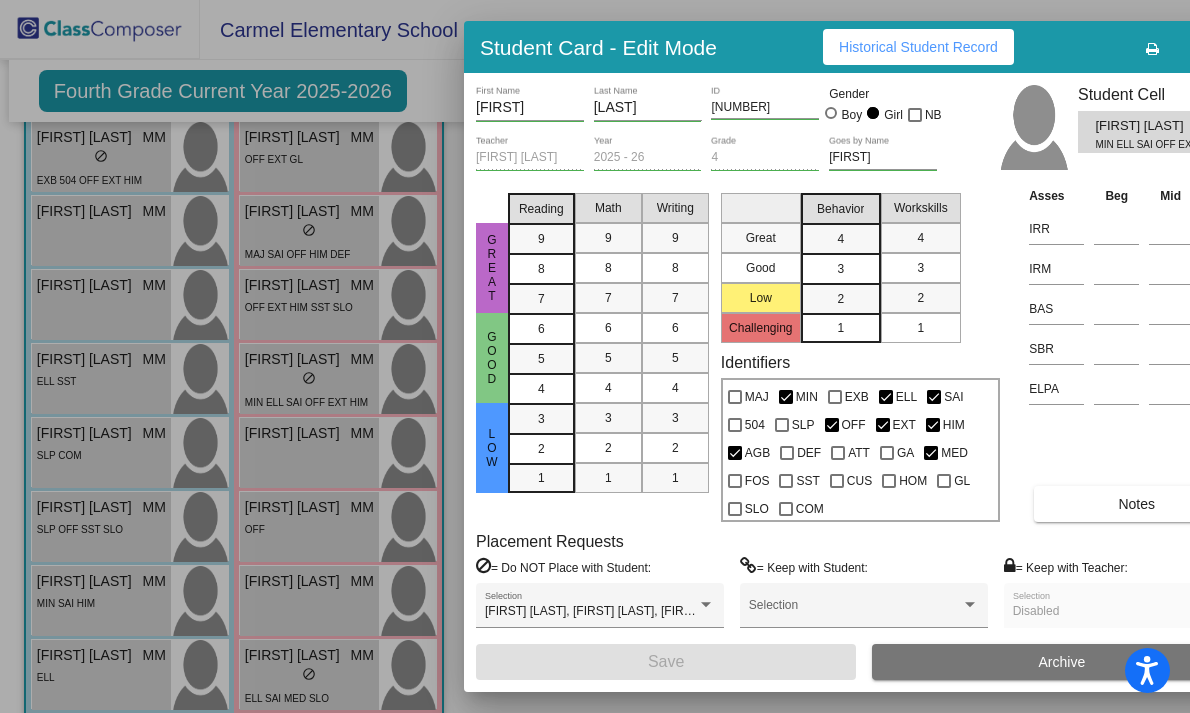click at bounding box center (595, 356) 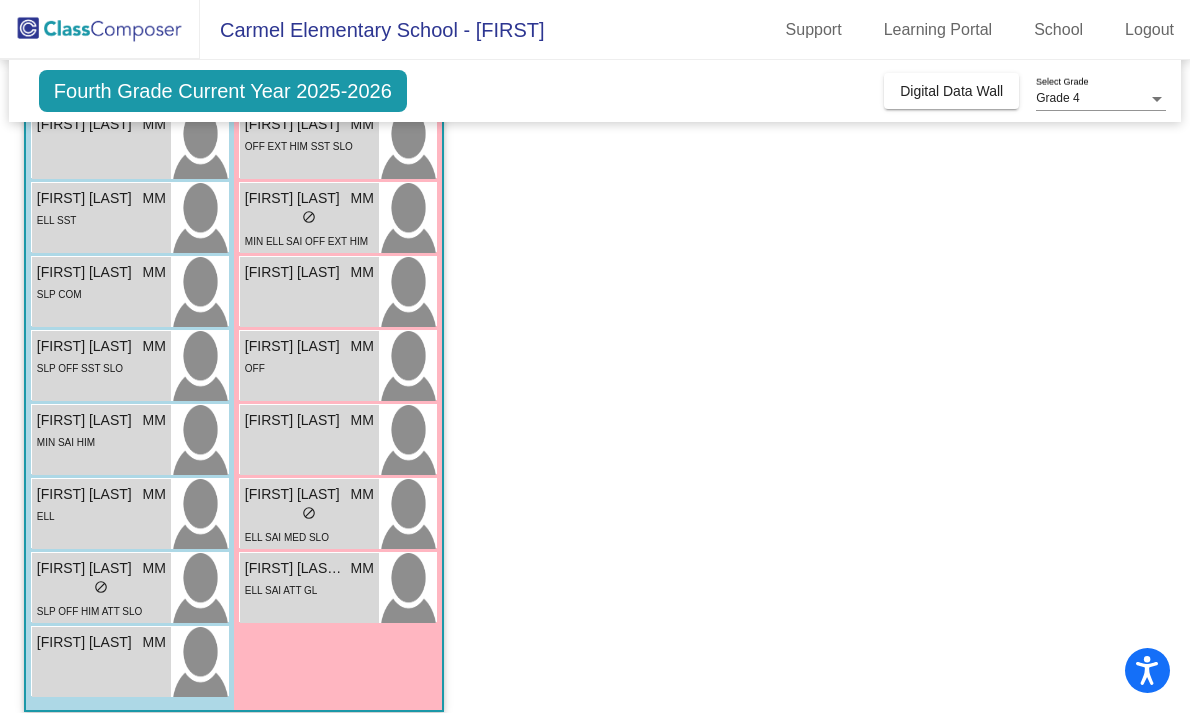 scroll, scrollTop: 823, scrollLeft: 0, axis: vertical 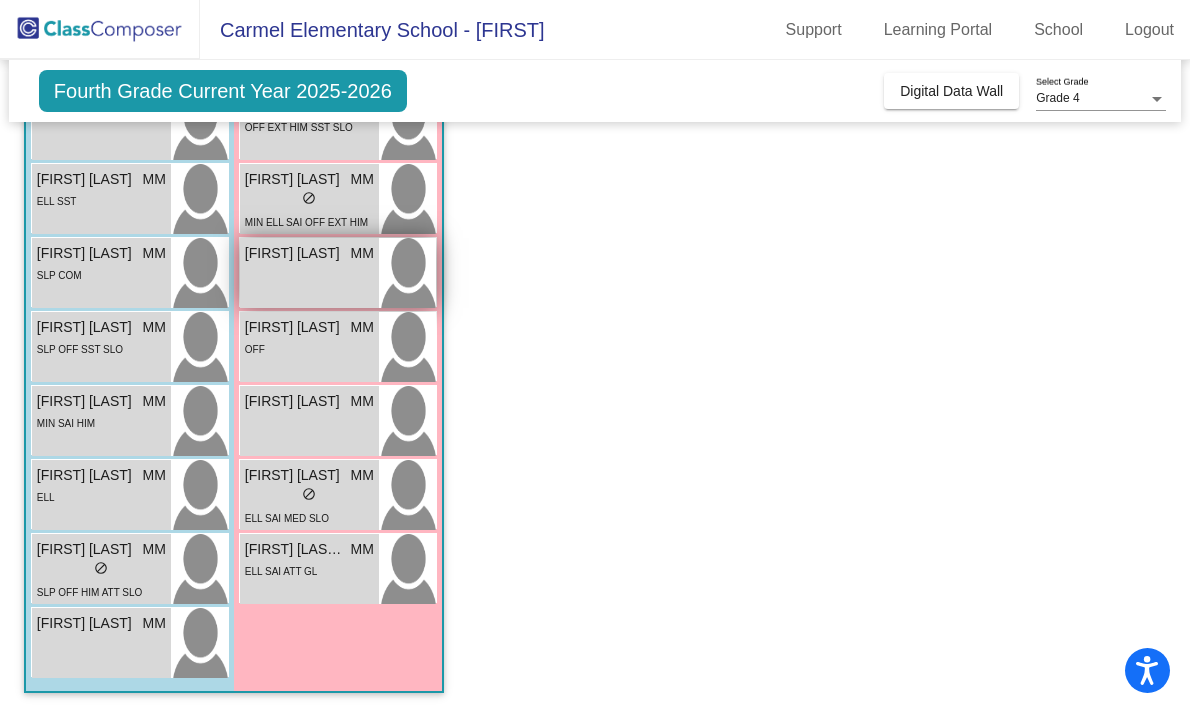 click on "[FIRST] [LAST] MM lock do_not_disturb_alt" at bounding box center [309, 273] 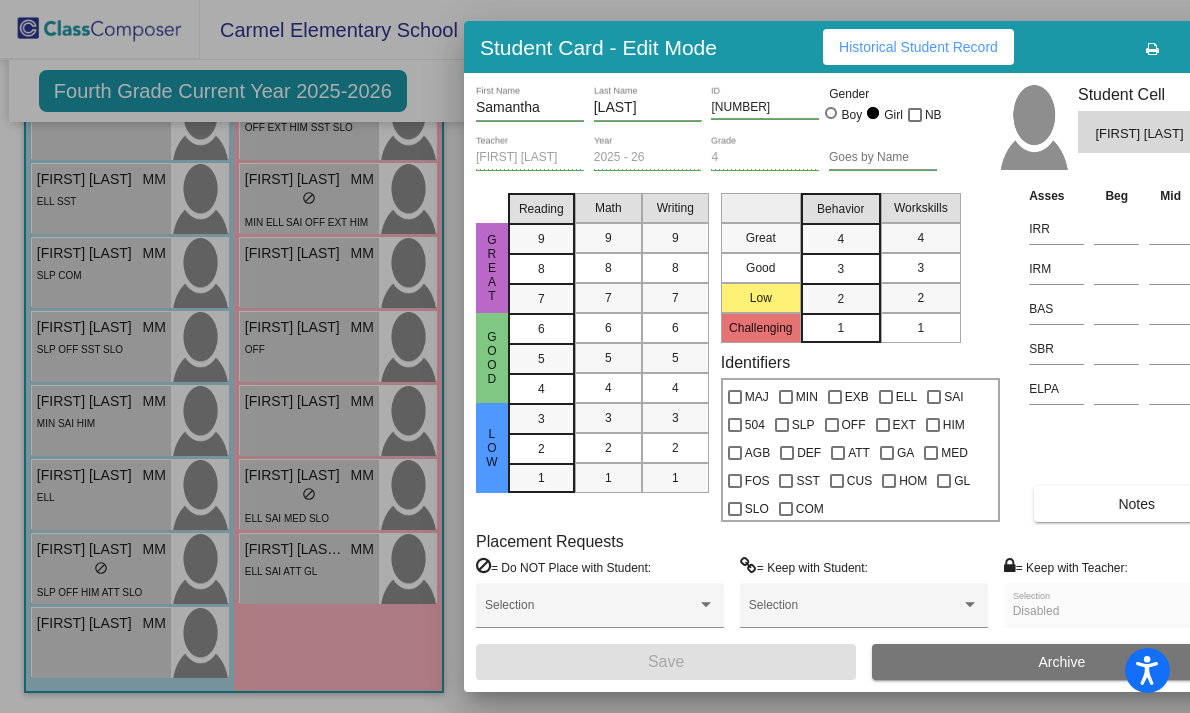 click at bounding box center [595, 356] 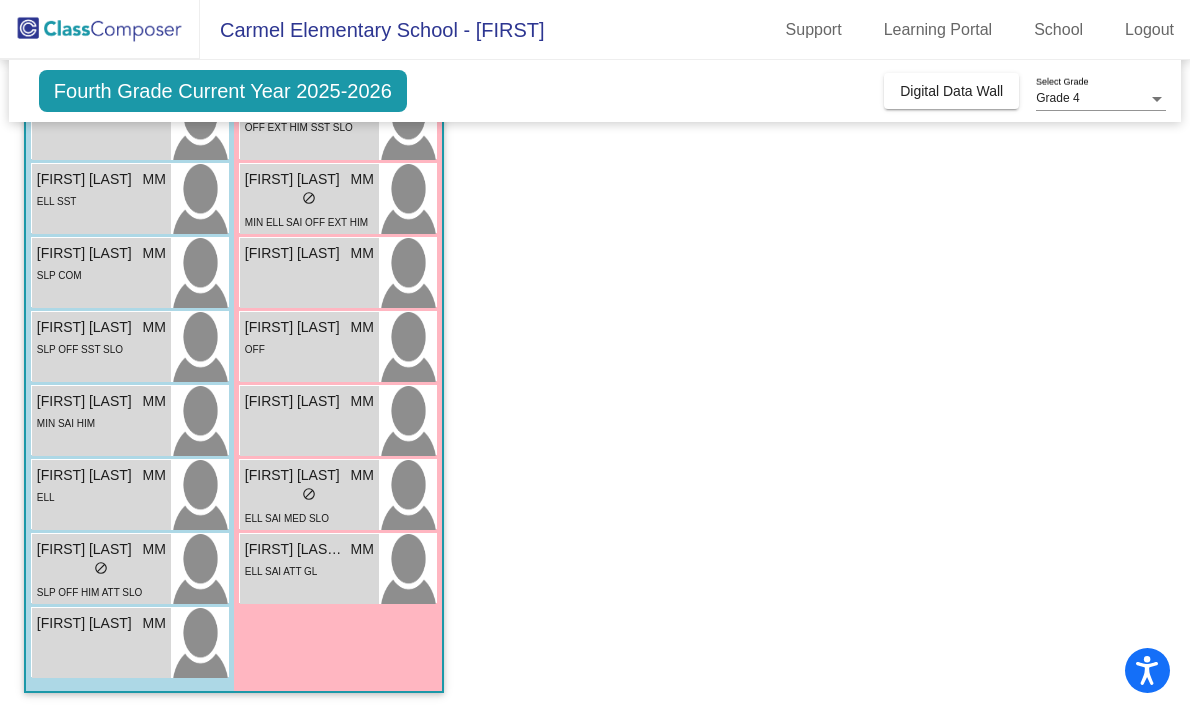 click on "OFF" at bounding box center (309, 348) 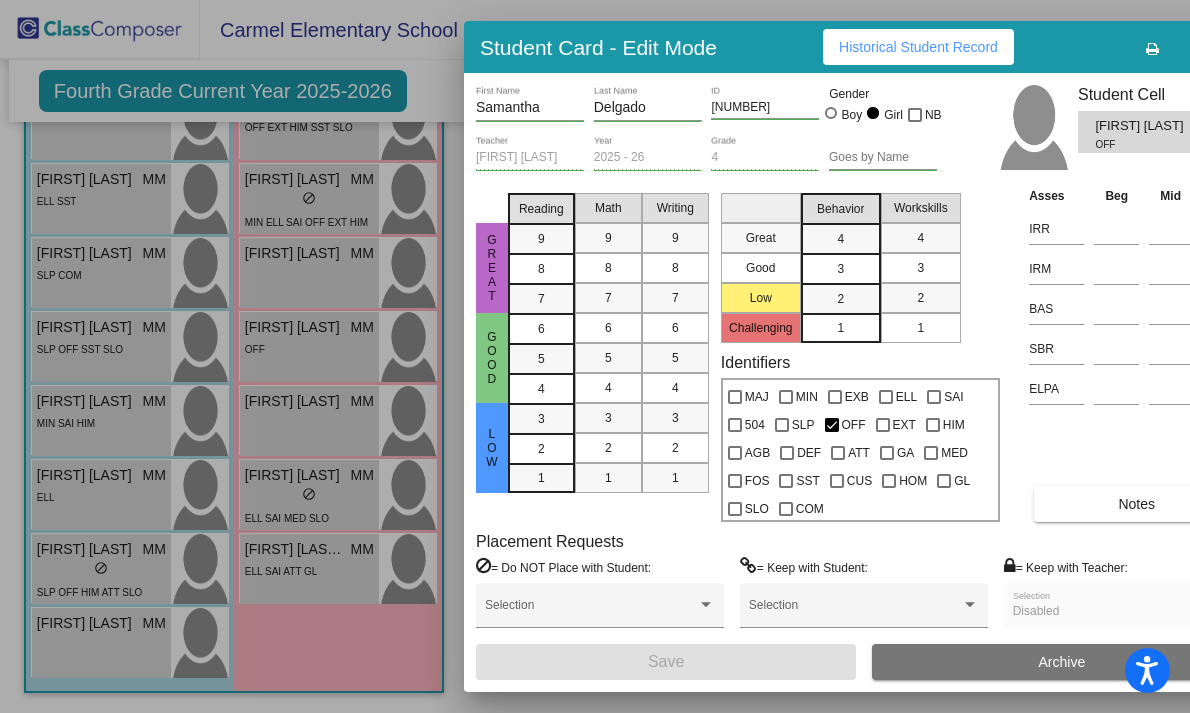 click at bounding box center [595, 356] 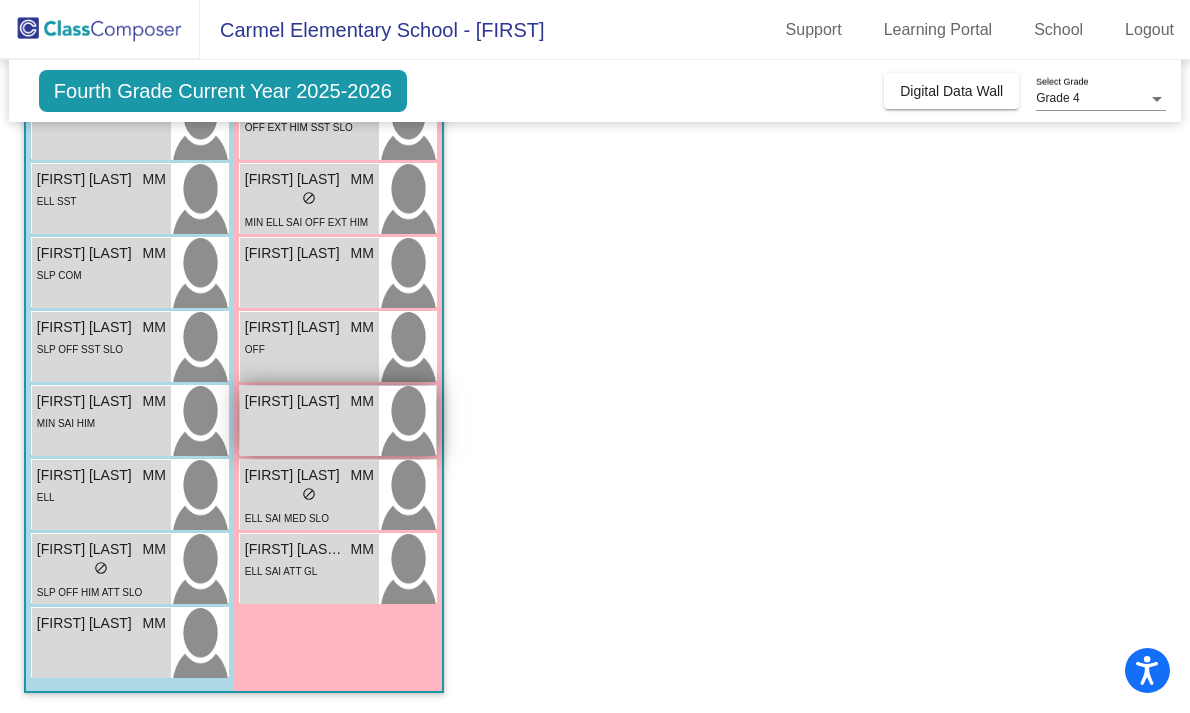 click on "[FIRST] [LAST] MM lock do_not_disturb_alt" at bounding box center [309, 421] 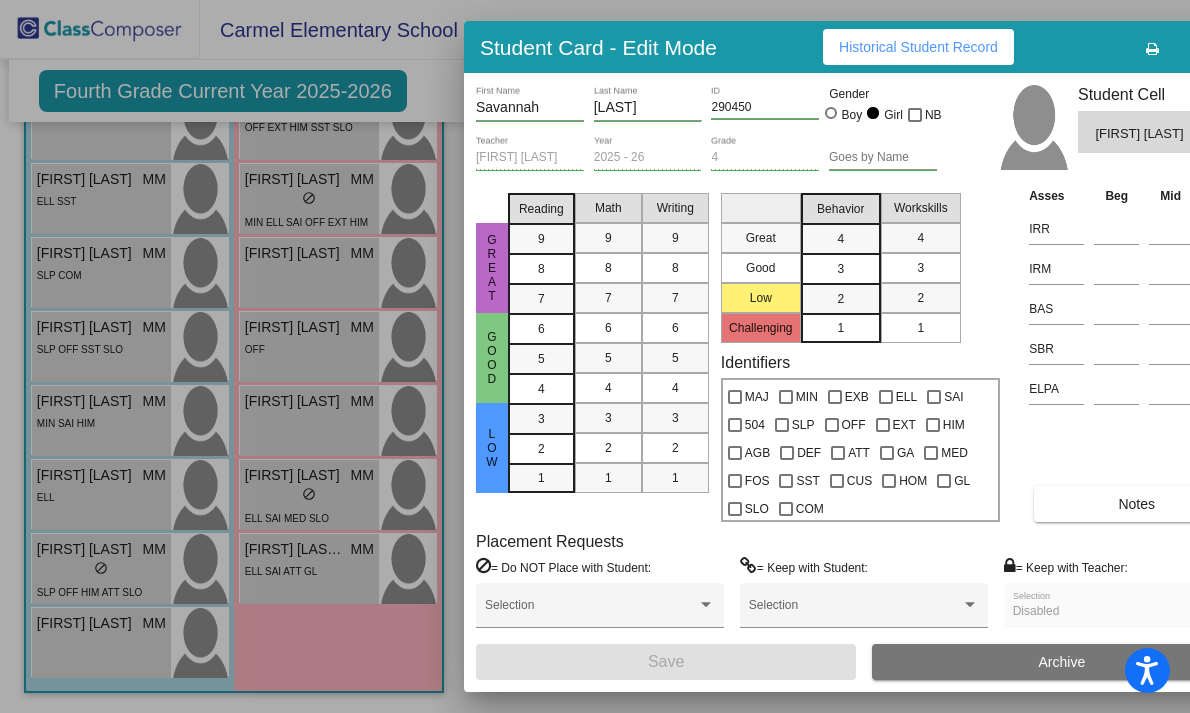 click at bounding box center [595, 356] 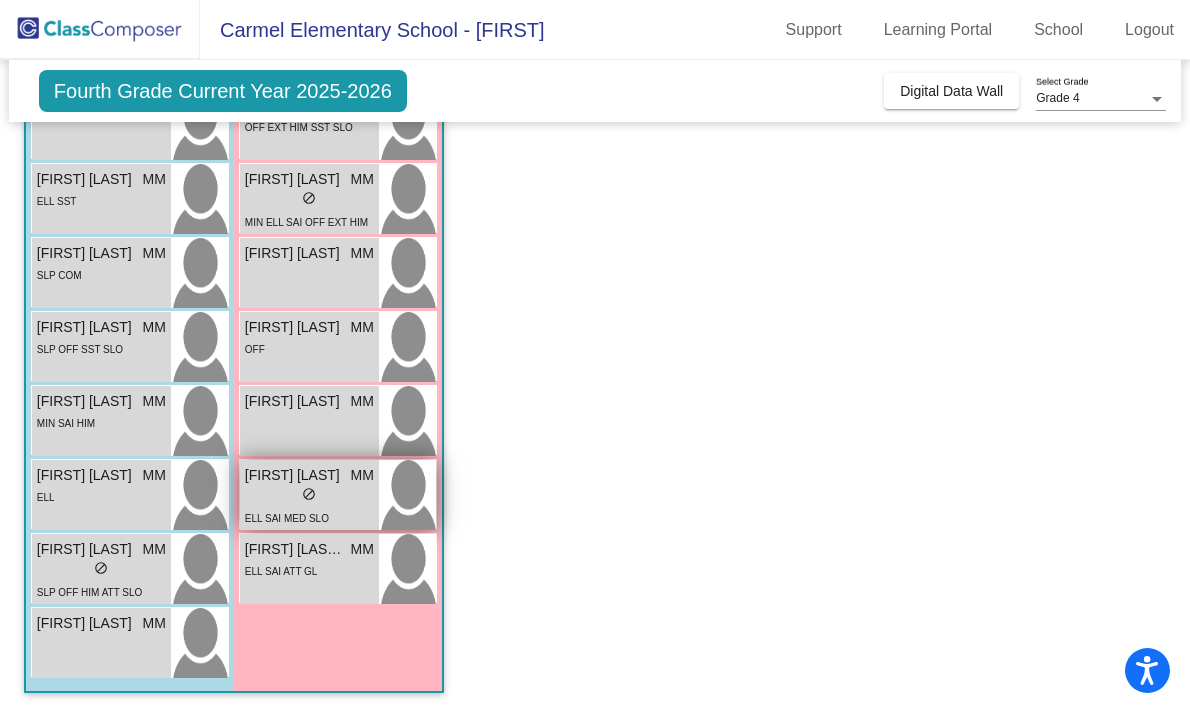 click on "MM" at bounding box center [361, 475] 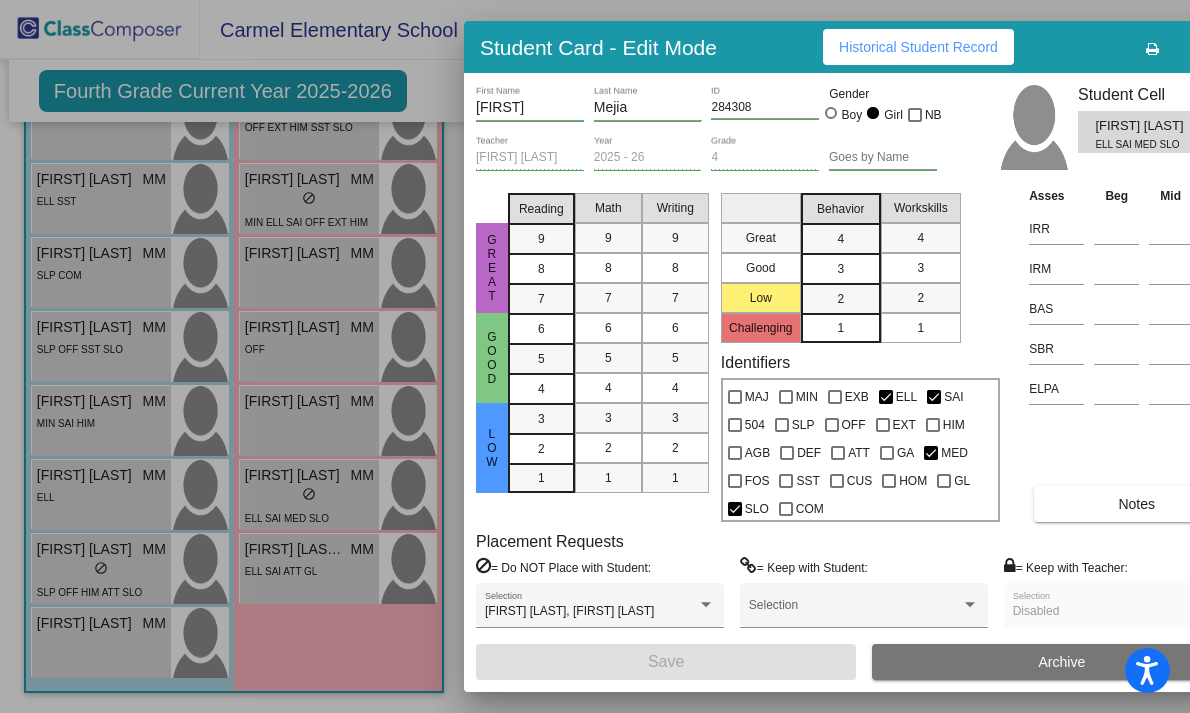 click at bounding box center [595, 356] 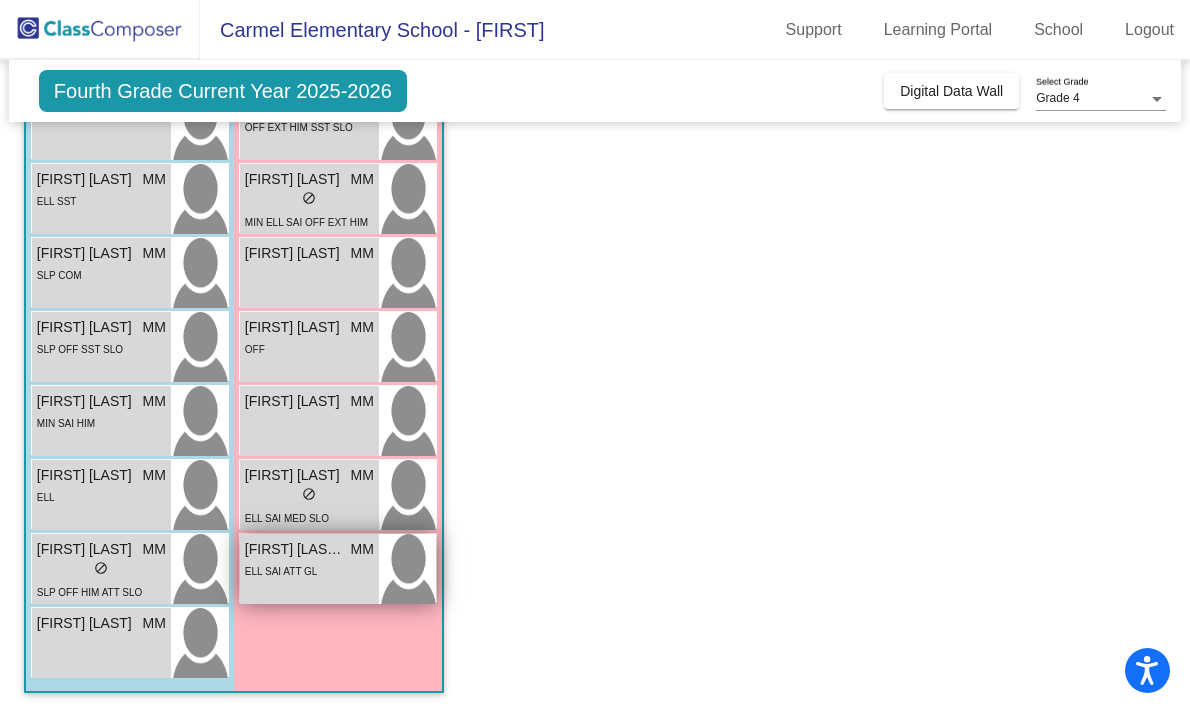 click on "ELL SAI ATT GL" at bounding box center (309, 570) 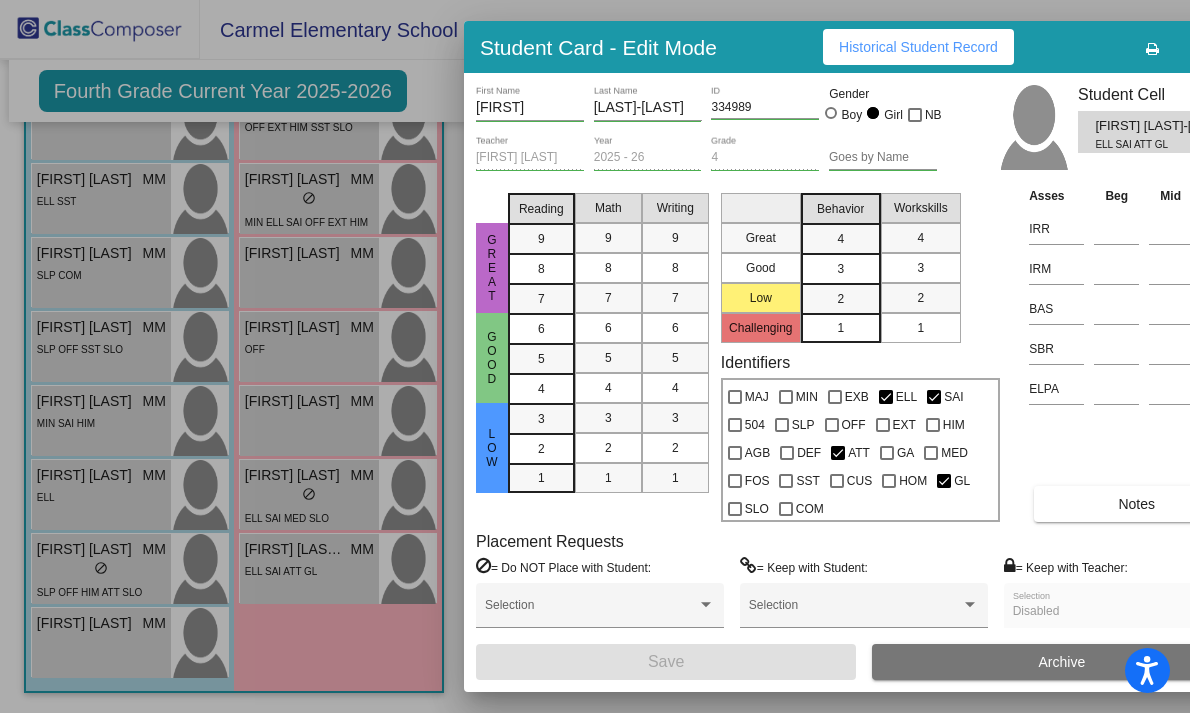 click at bounding box center (595, 356) 